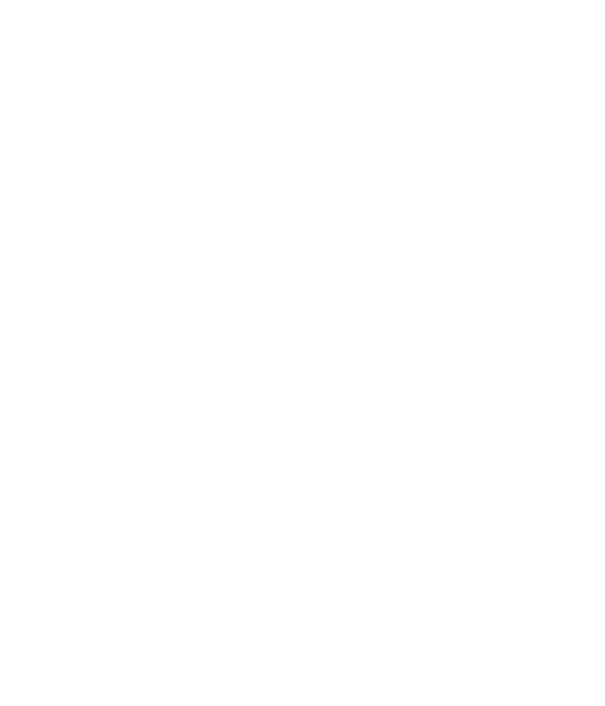 scroll, scrollTop: 0, scrollLeft: 0, axis: both 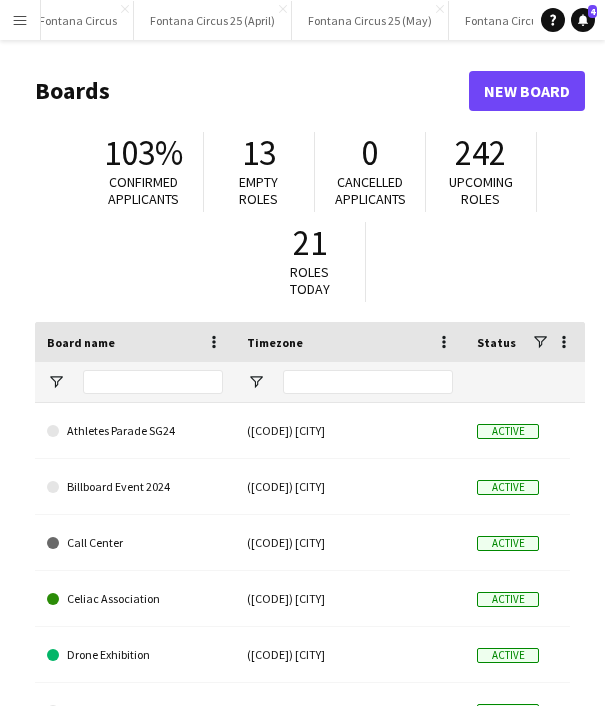 click on "Menu" at bounding box center [20, 20] 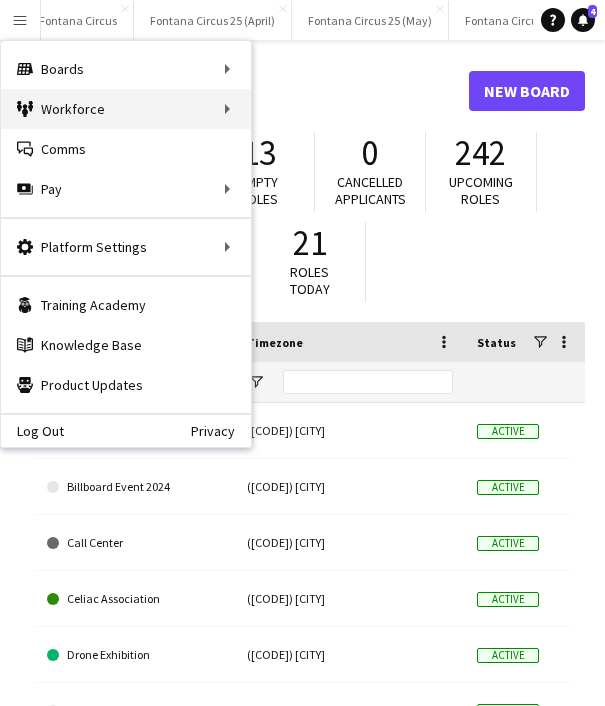 click on "Workforce
Workforce" at bounding box center [126, 109] 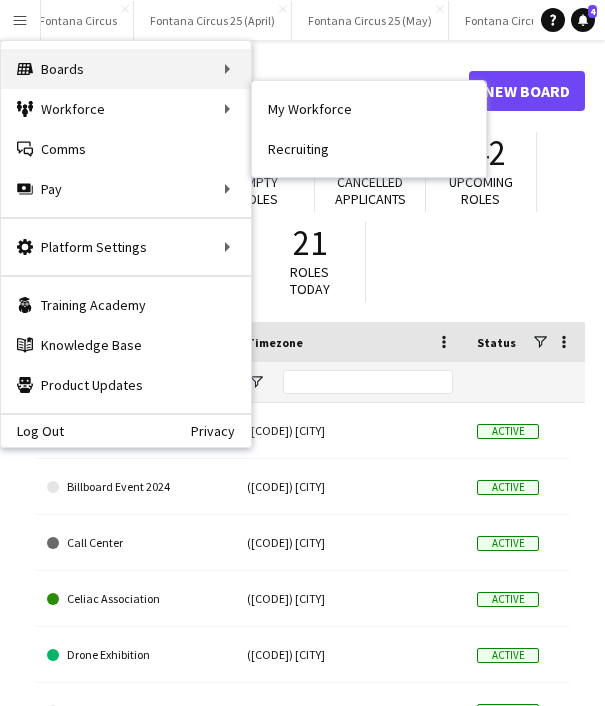 click on "Boards
Boards" at bounding box center (126, 69) 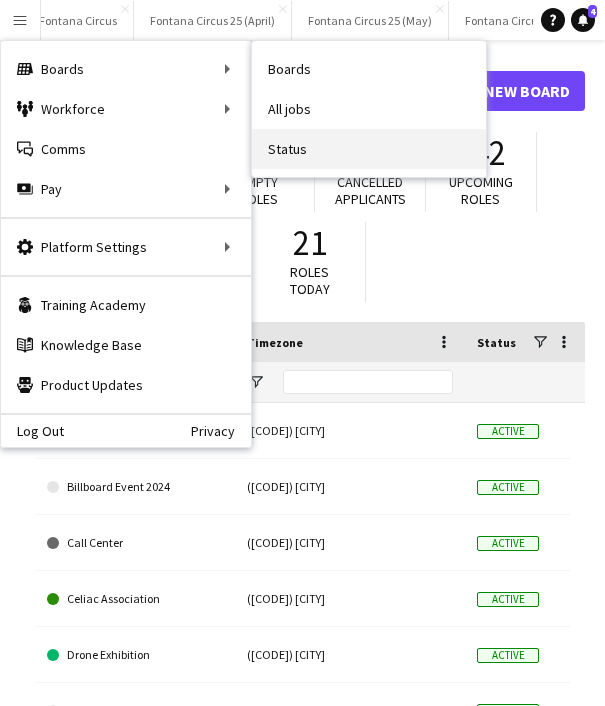 click on "Status" at bounding box center (369, 149) 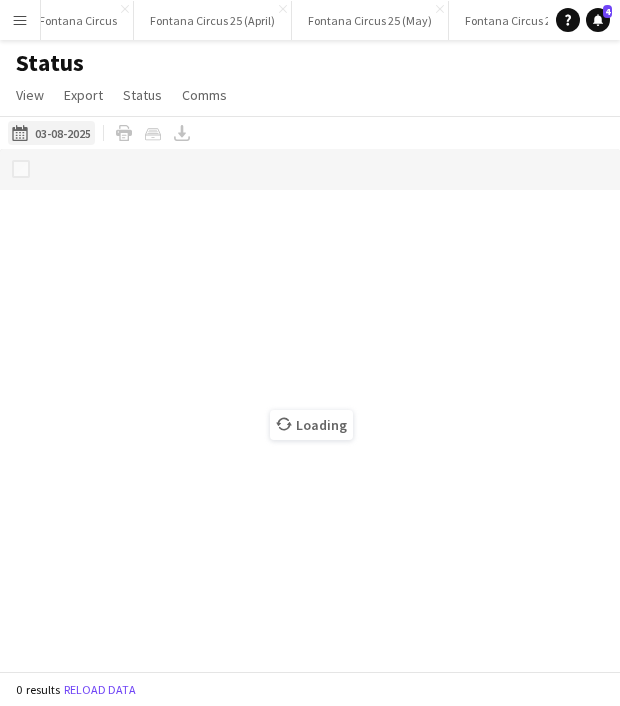 click on "[DD]-[MM]-[YYYY] to [DD]-[MM]-[YYYY]
[DD]-[MM]-[YYYY]" 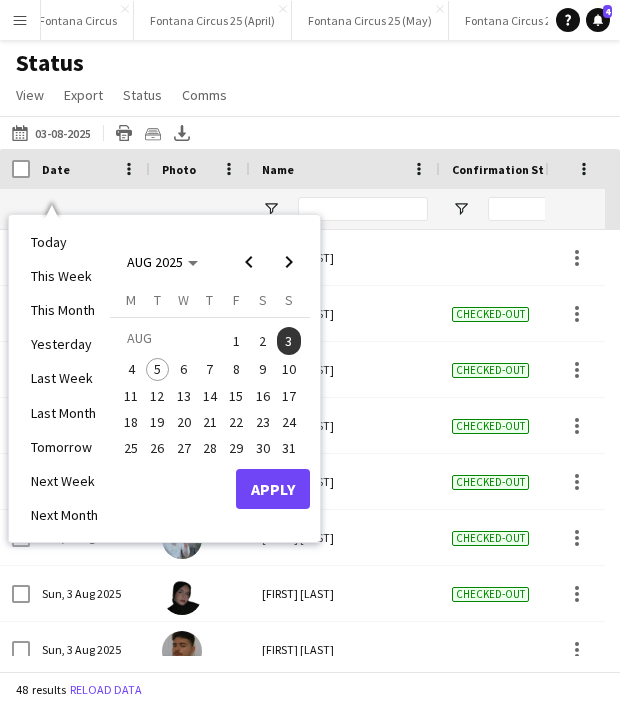 click on "4" at bounding box center [131, 370] 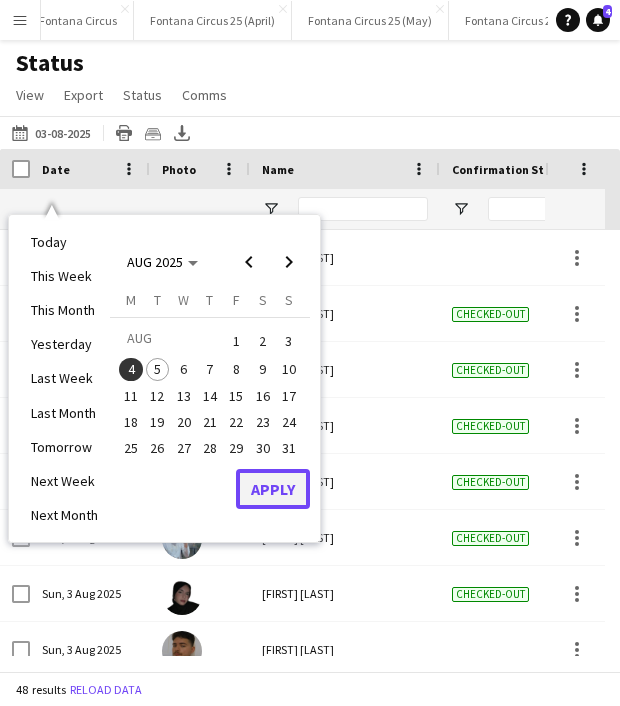 click on "Apply" at bounding box center (273, 489) 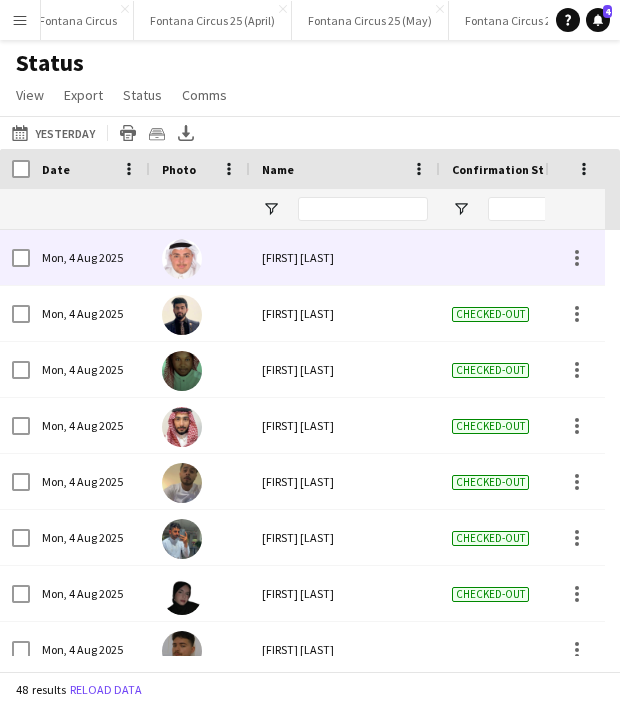 scroll, scrollTop: 0, scrollLeft: 124, axis: horizontal 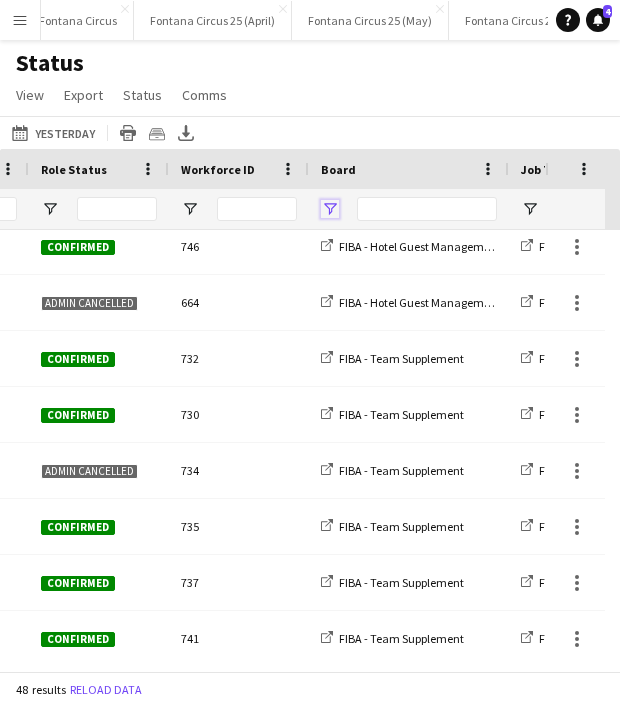 click at bounding box center [330, 209] 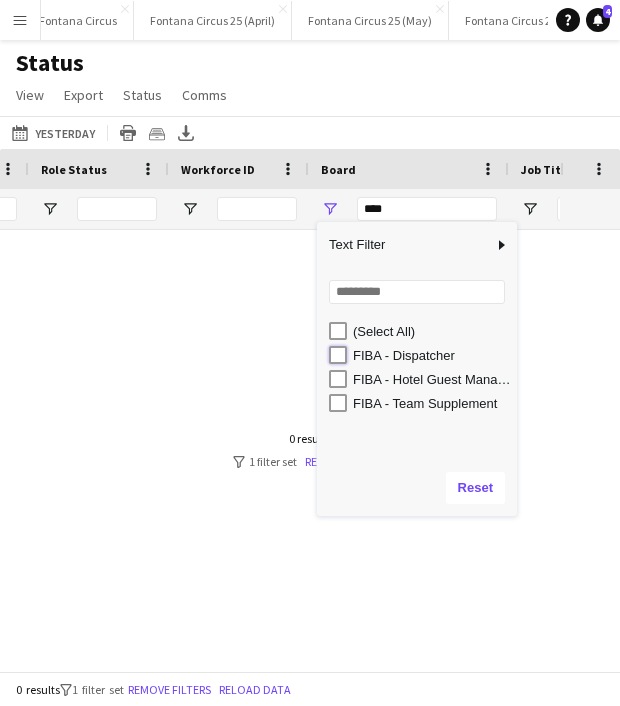 type on "**********" 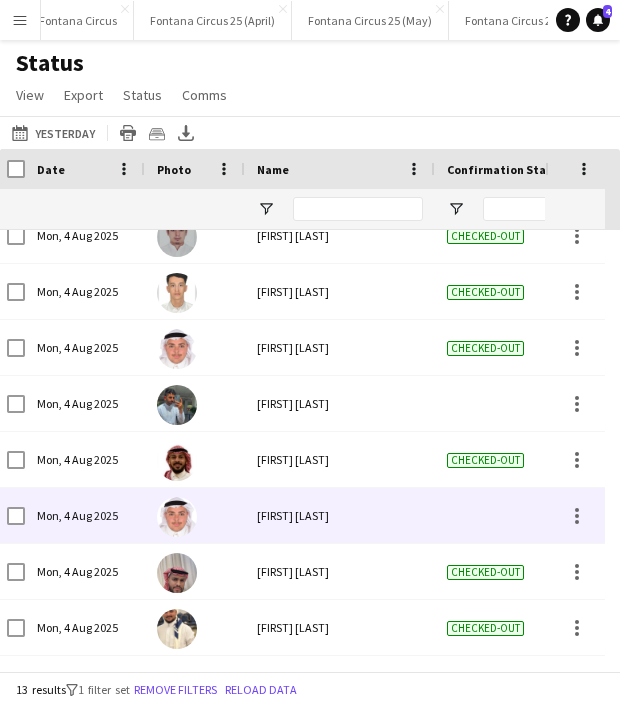 click on "Menu" at bounding box center [20, 20] 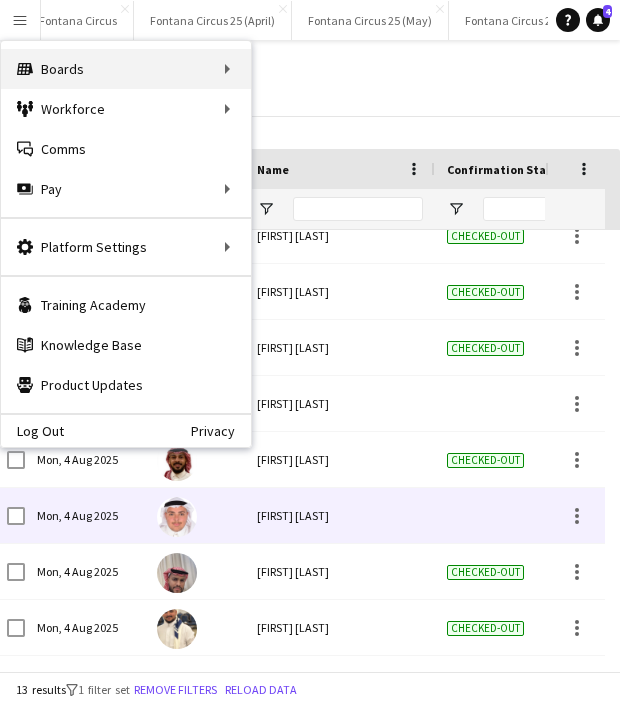 click on "Boards
Boards" at bounding box center [126, 69] 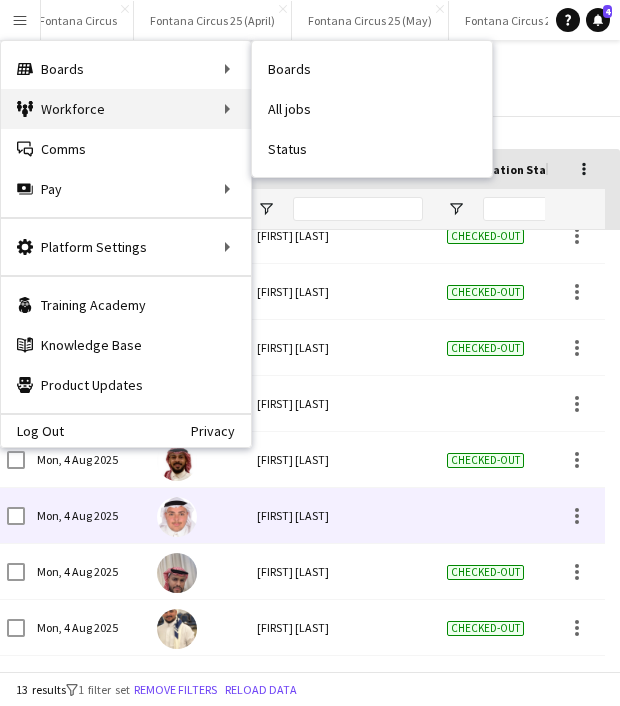 click on "Workforce
Workforce" at bounding box center [126, 109] 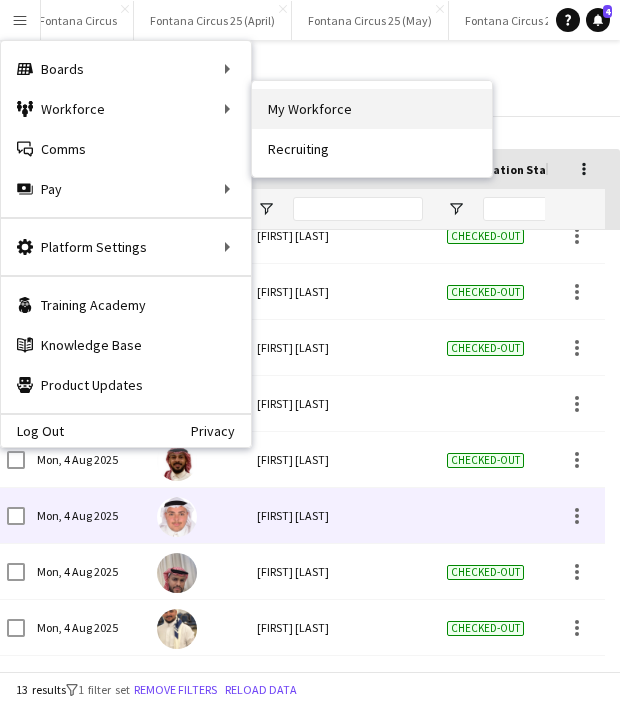click on "My Workforce" at bounding box center (372, 109) 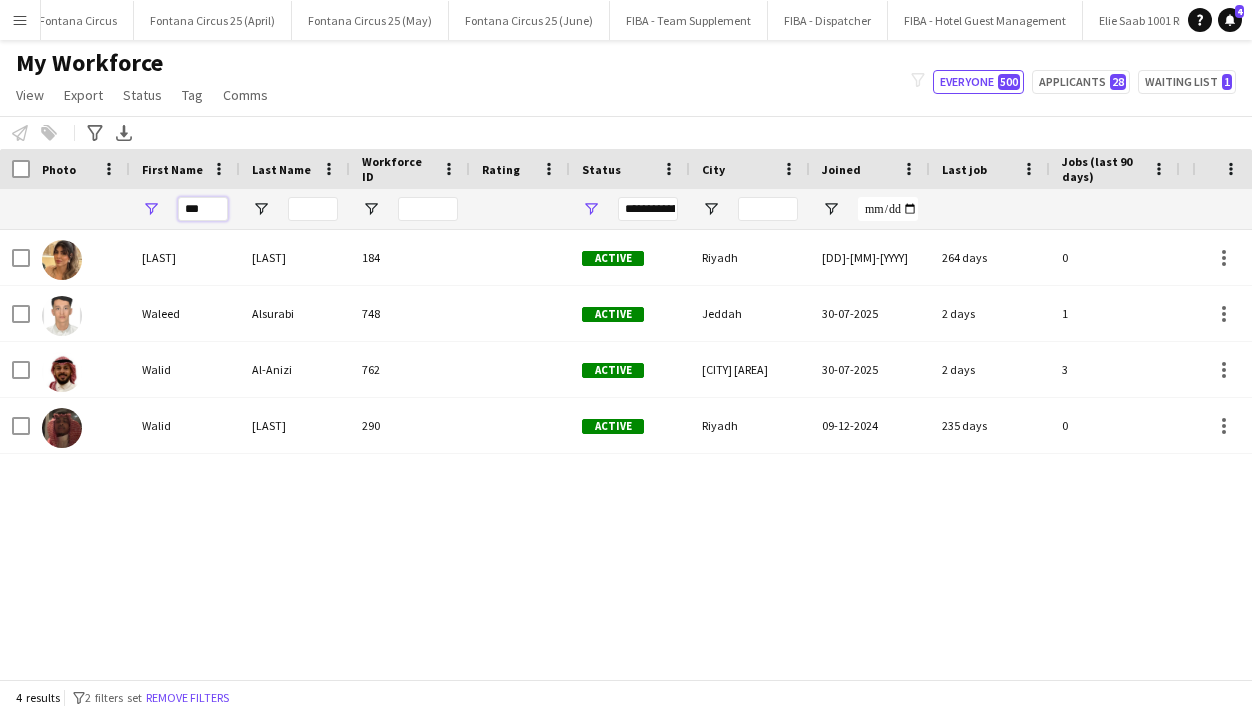 click on "***" at bounding box center (203, 209) 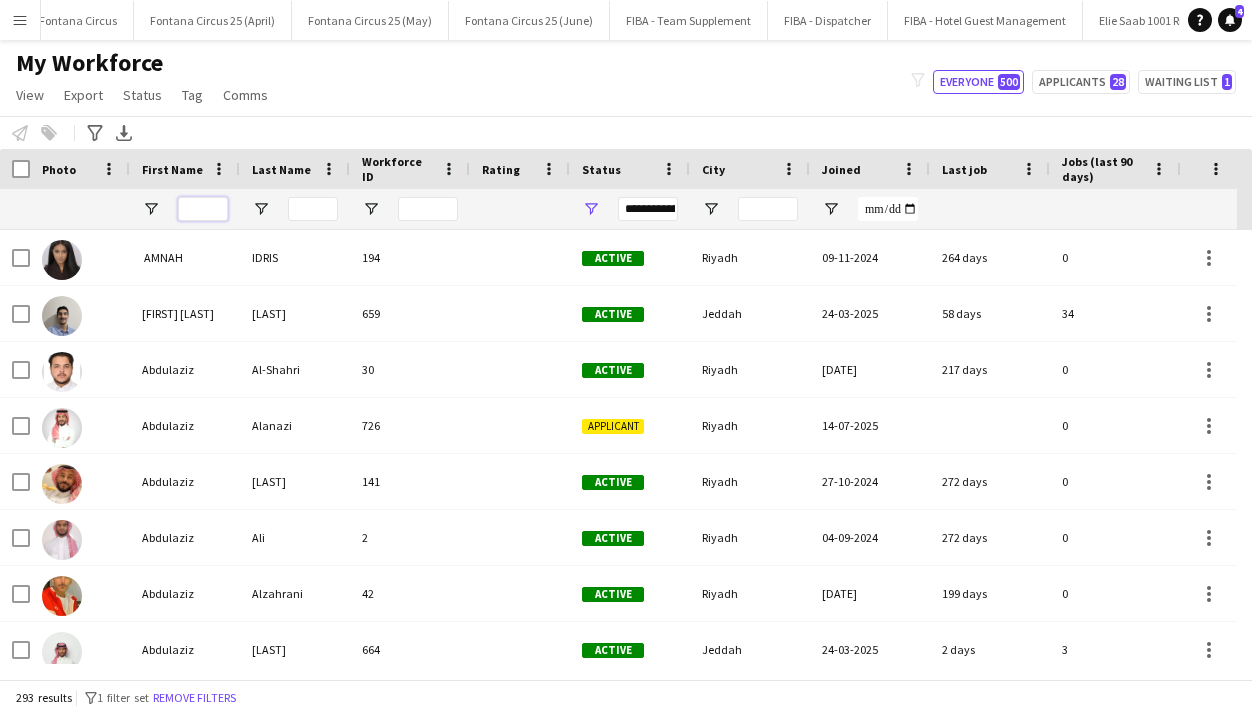 type 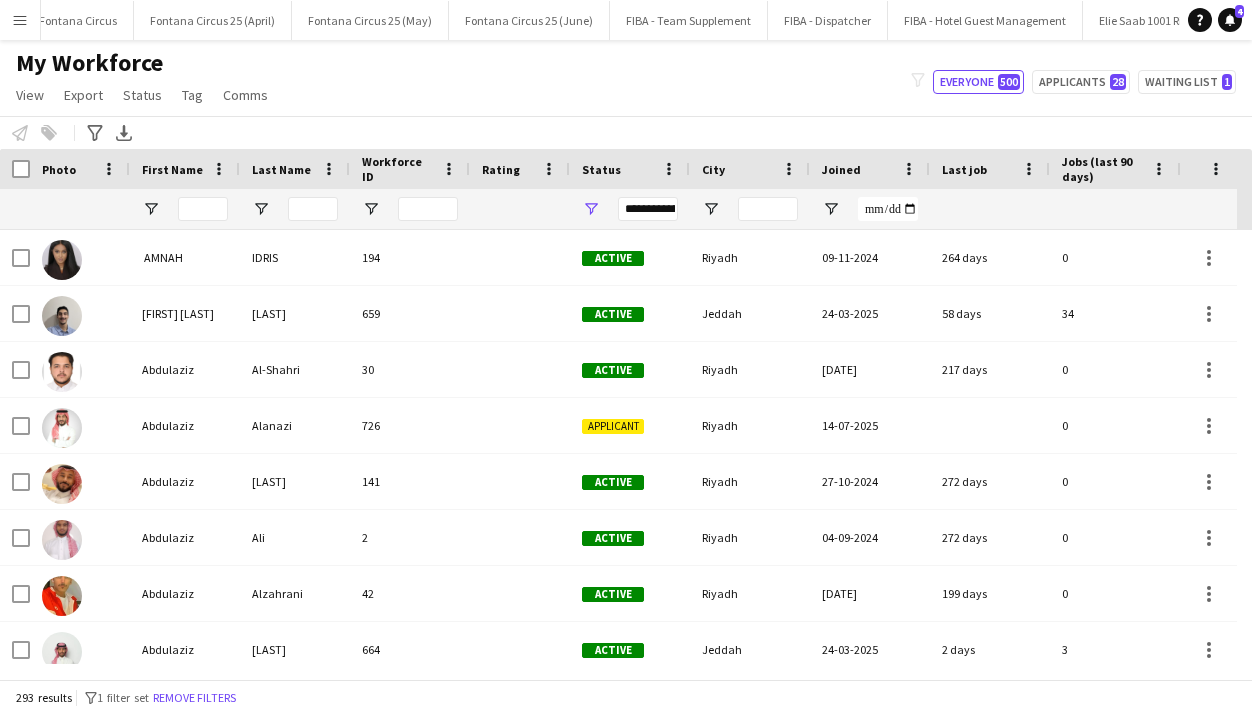 click on "**********" at bounding box center [648, 209] 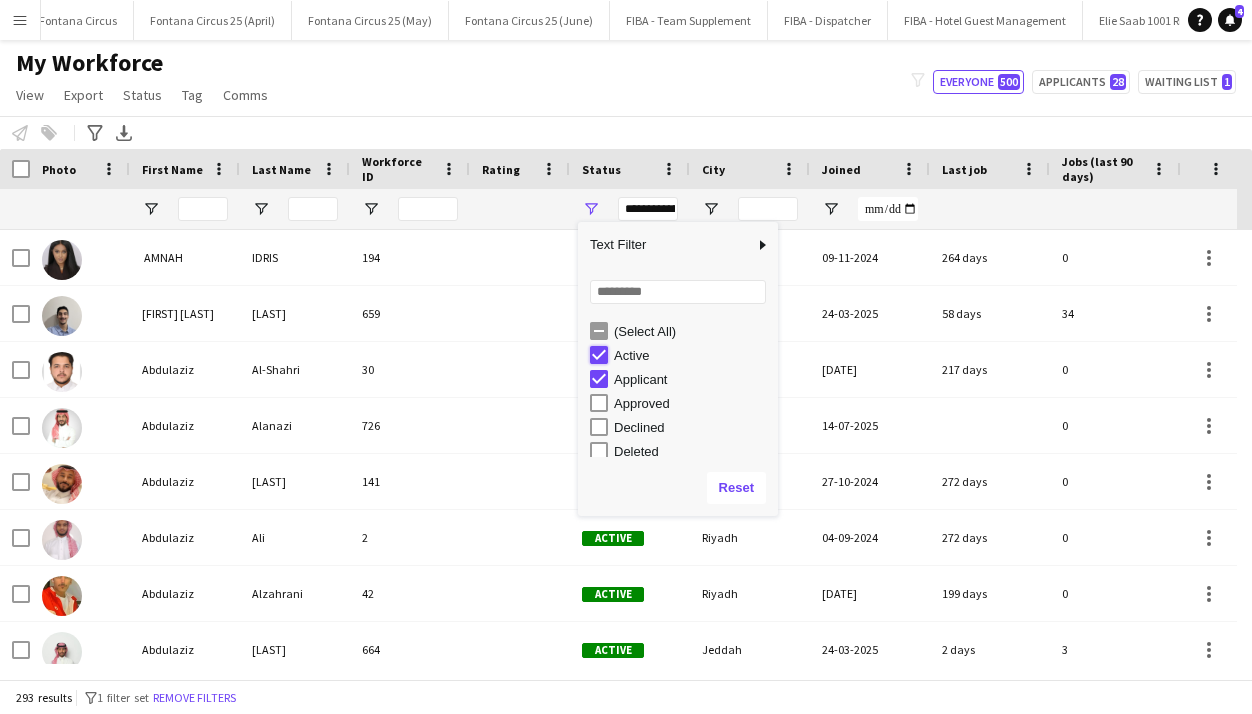 type on "**********" 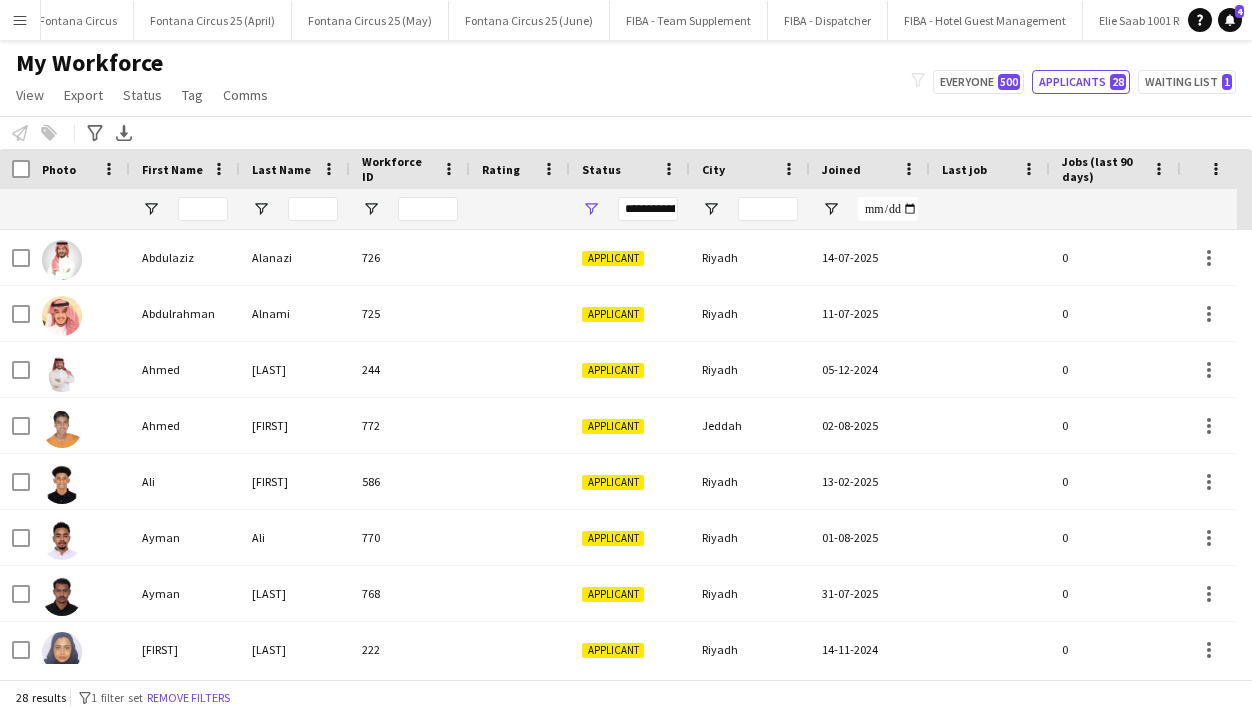 click on "Notify workforce
Add to tag
Select at least one crew to tag him or her.
Advanced filters
Advanced filters   Availability   Start Time   End Time   Skills   Role types   Worked with these clients...   Address
Address
Distance from address (km)   Clear   View results
Export XLSX" 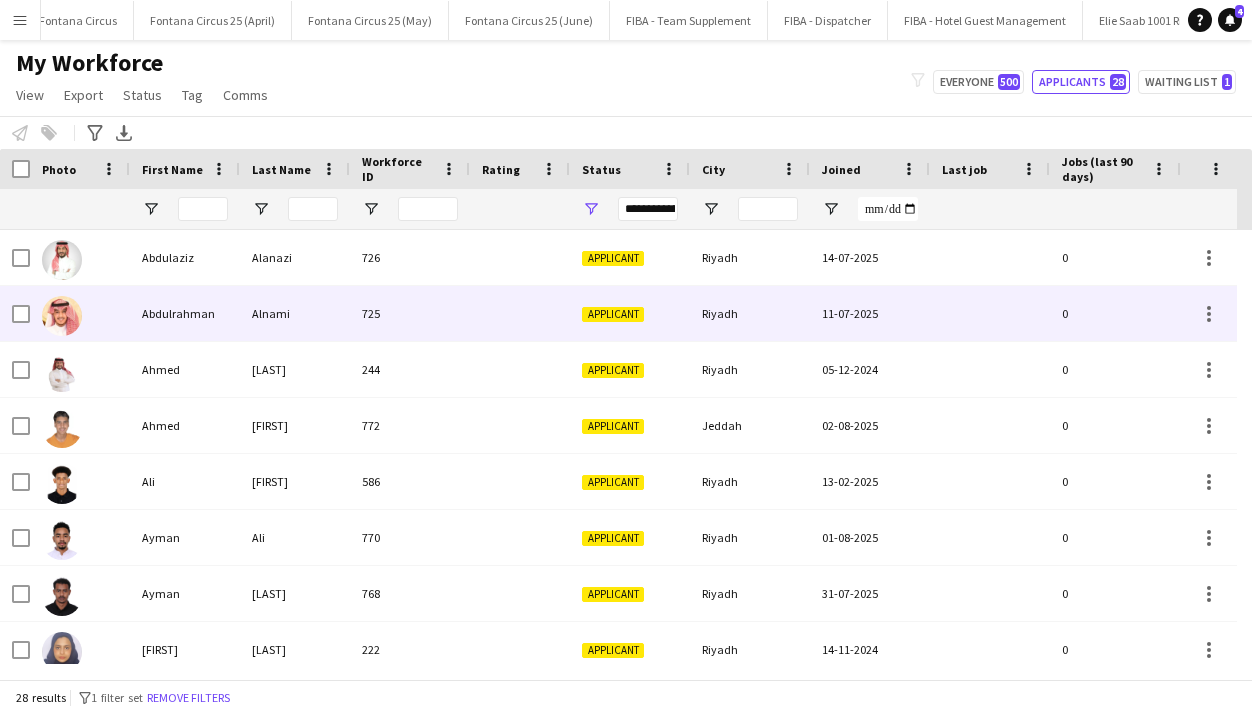 click at bounding box center [62, 316] 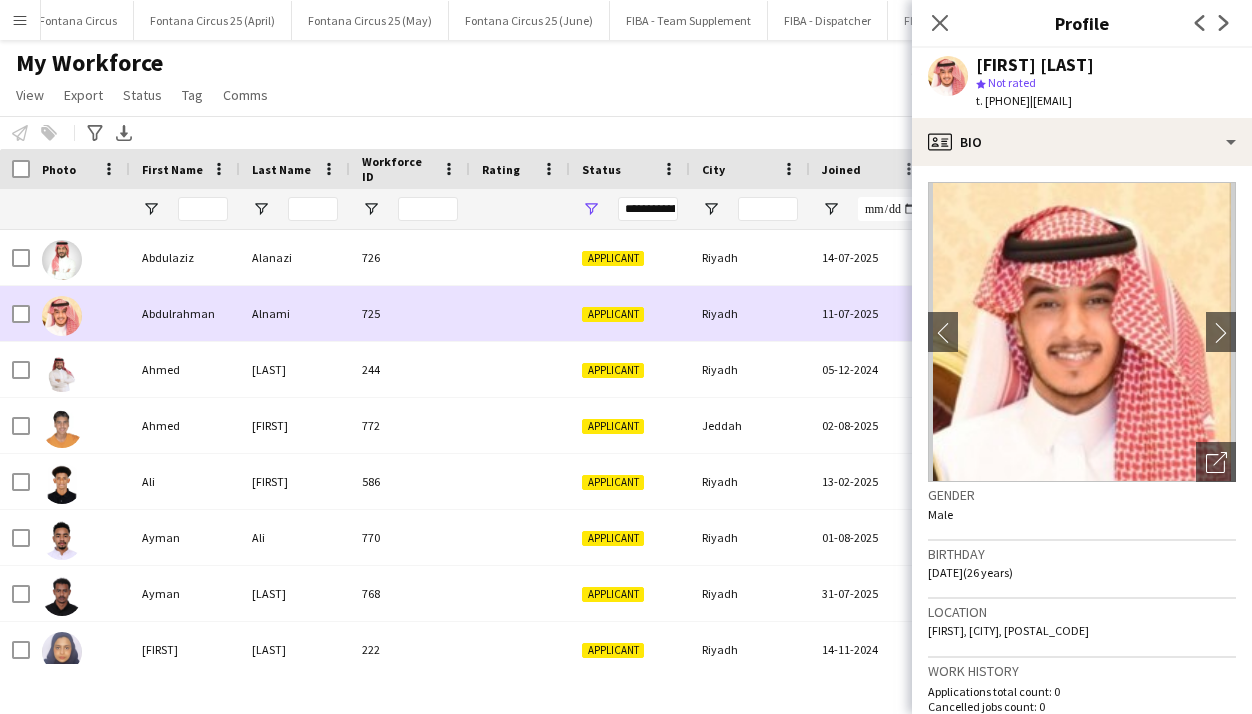 click at bounding box center (62, 316) 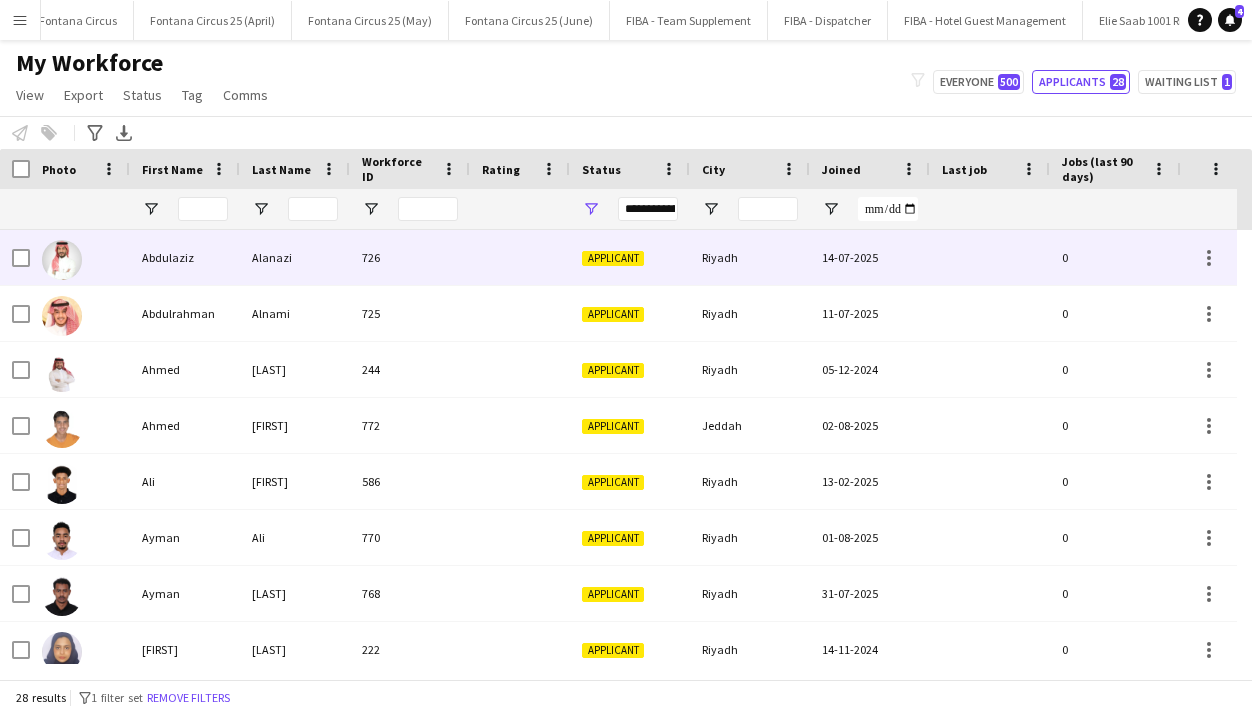 click at bounding box center [62, 260] 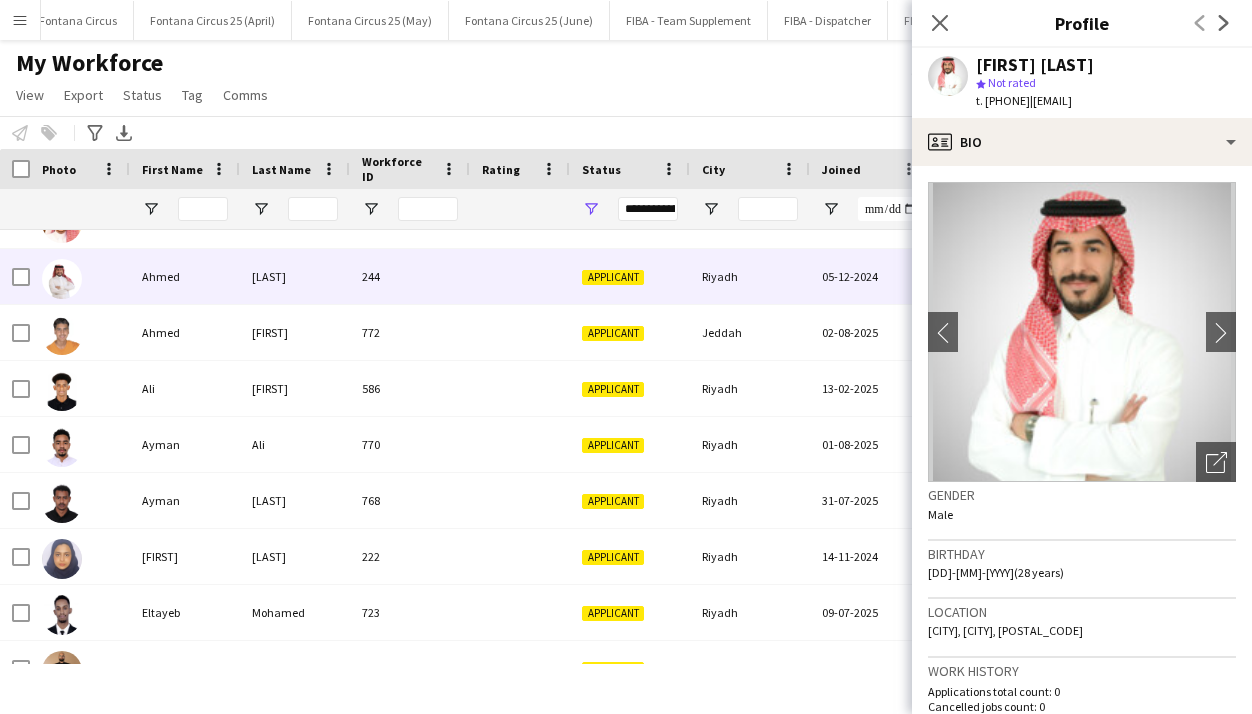 click at bounding box center (62, 279) 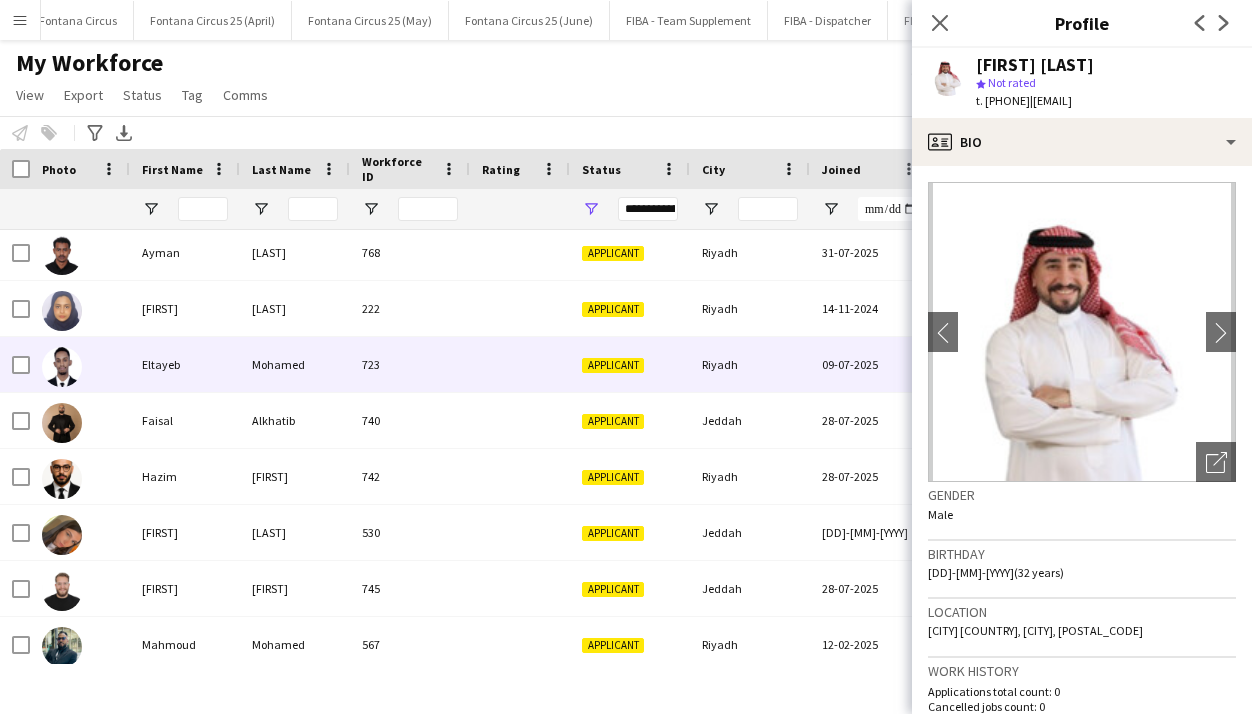 click at bounding box center [62, 367] 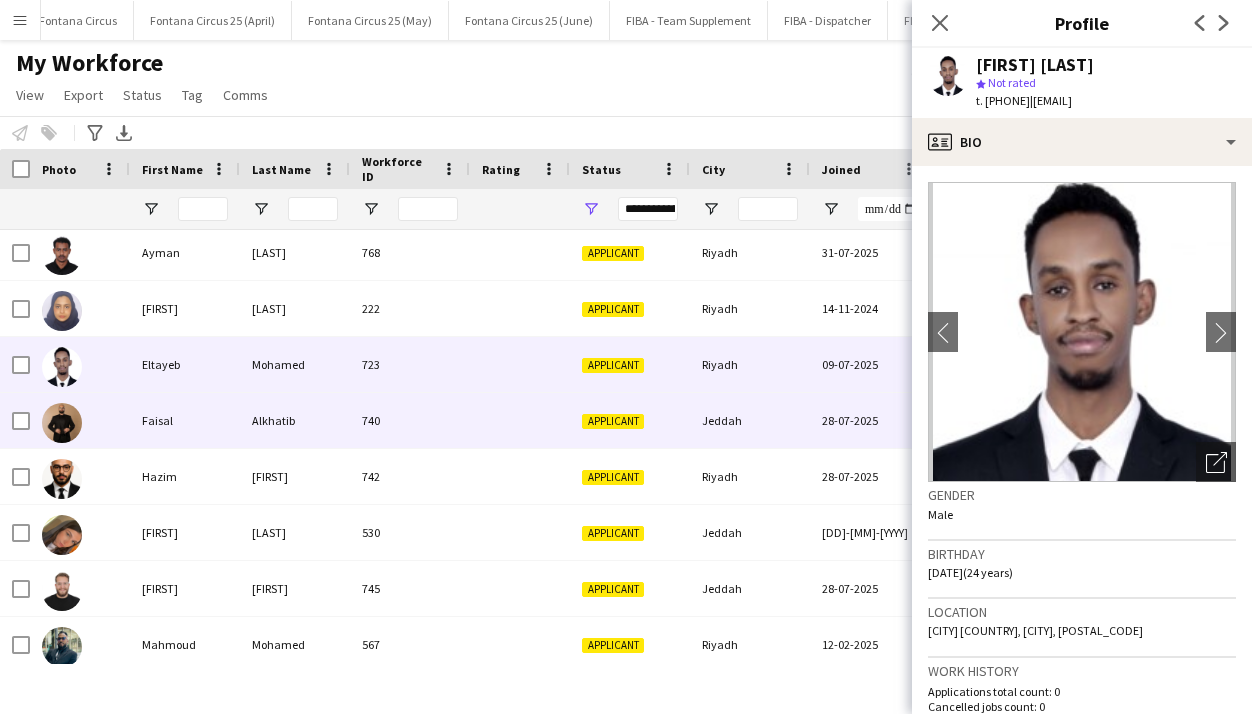 click at bounding box center (62, 423) 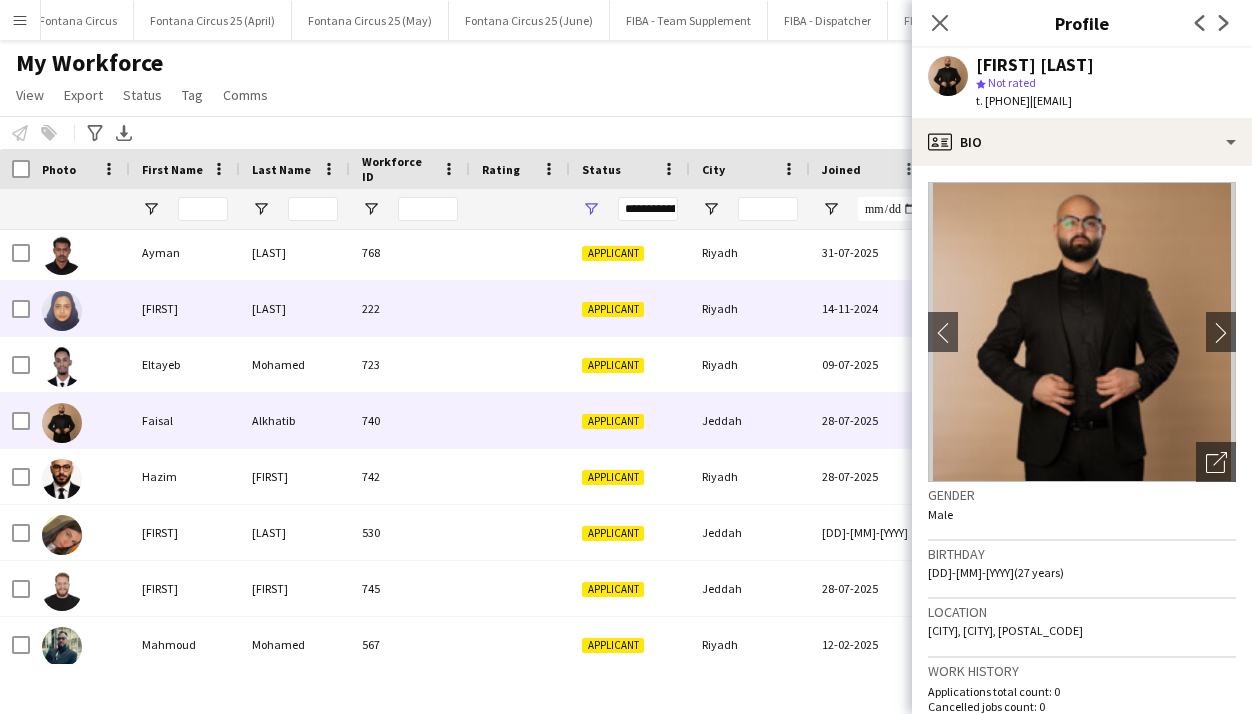 click at bounding box center (62, 311) 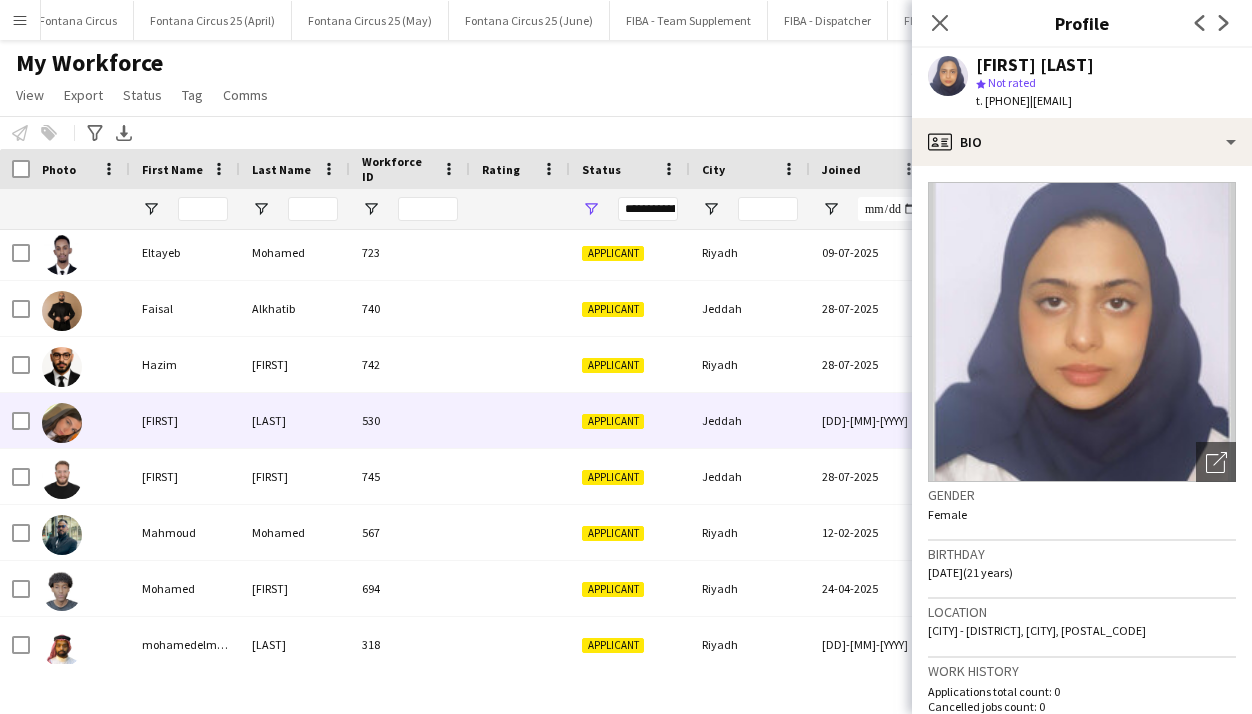 click at bounding box center [80, 420] 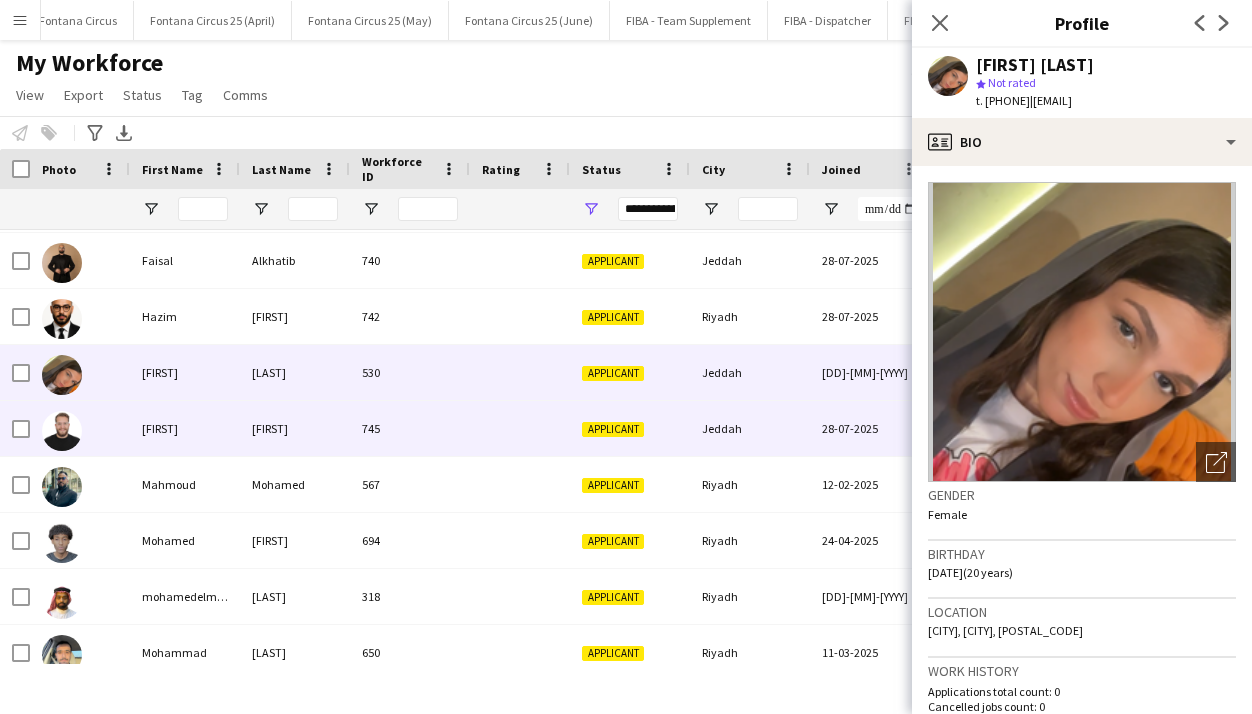 click at bounding box center (80, 428) 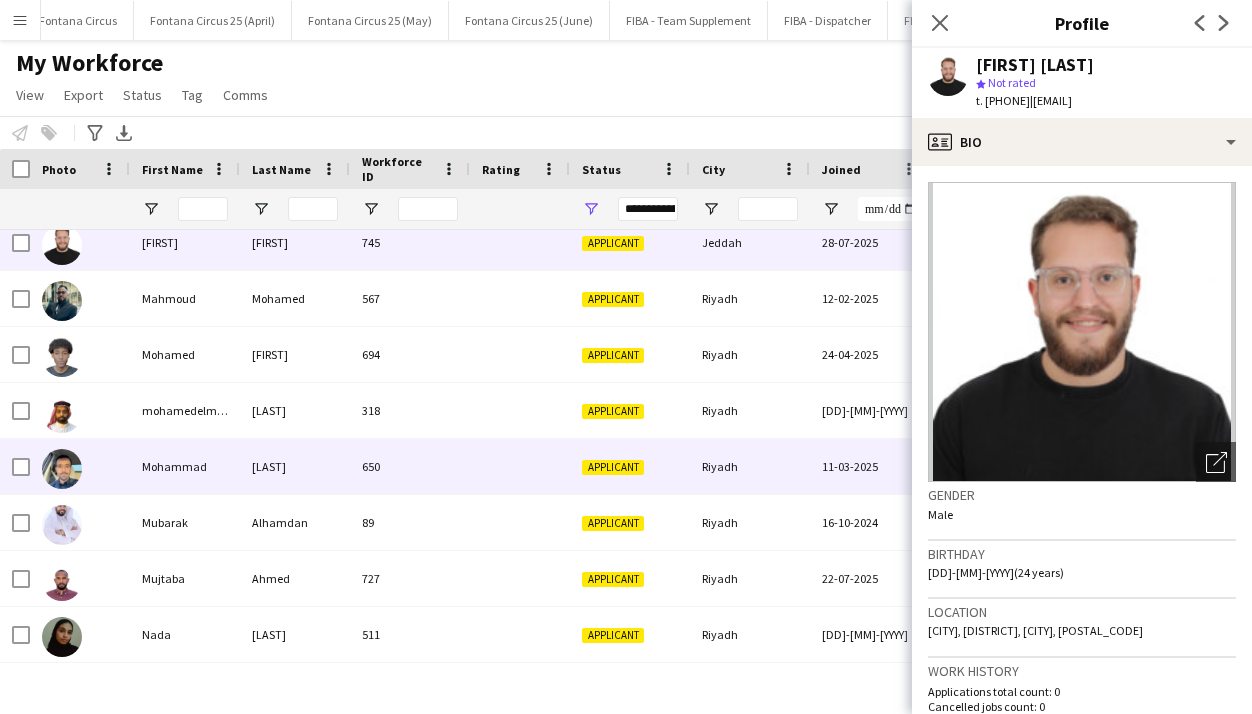 click at bounding box center [80, 466] 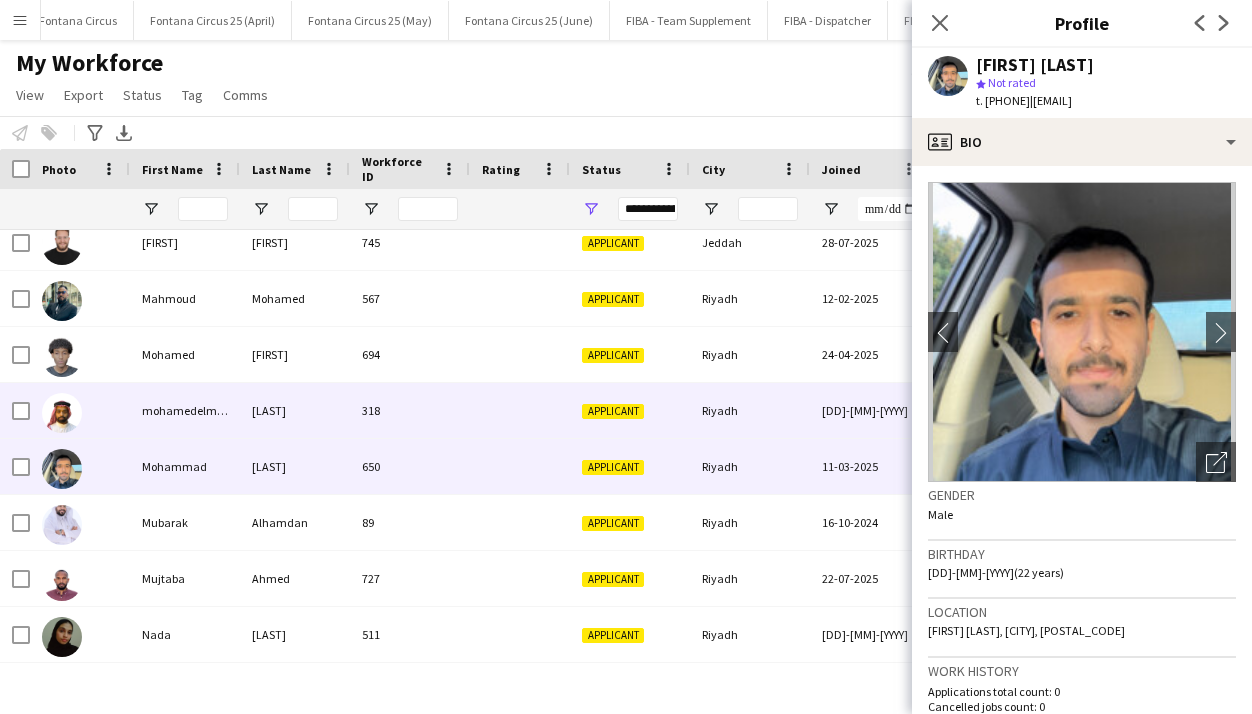 click at bounding box center [62, 413] 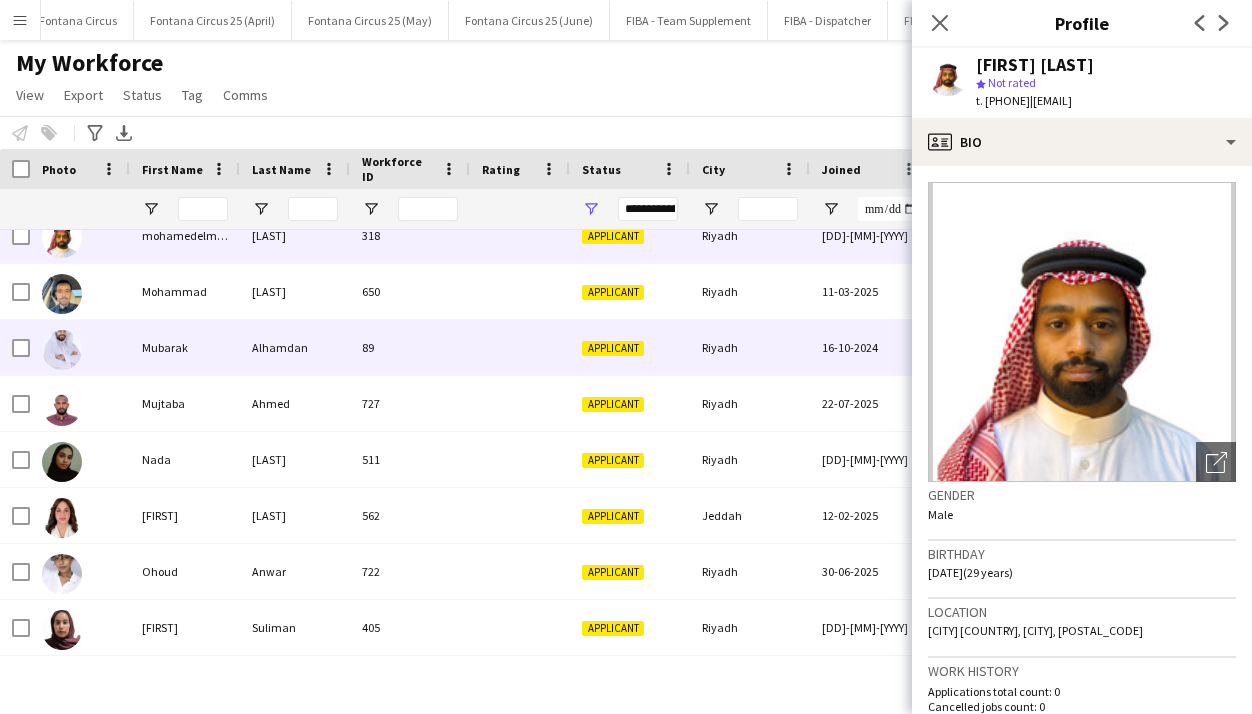 click at bounding box center [62, 350] 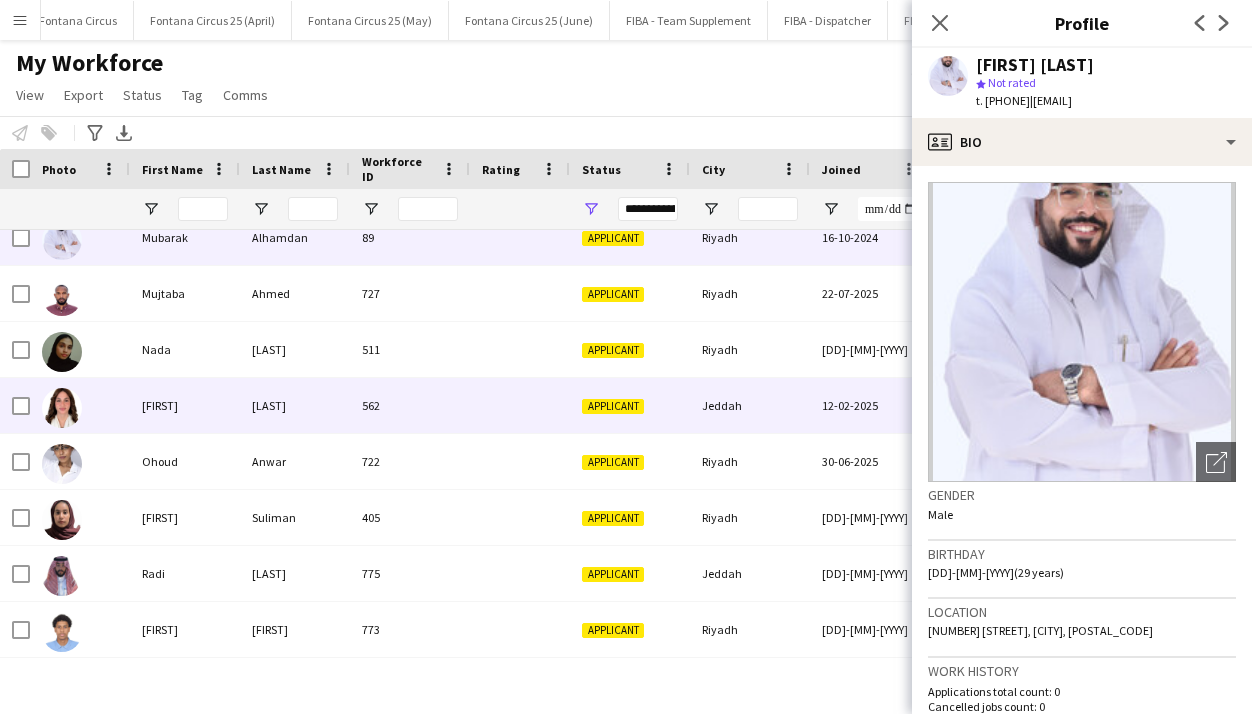 click at bounding box center [80, 405] 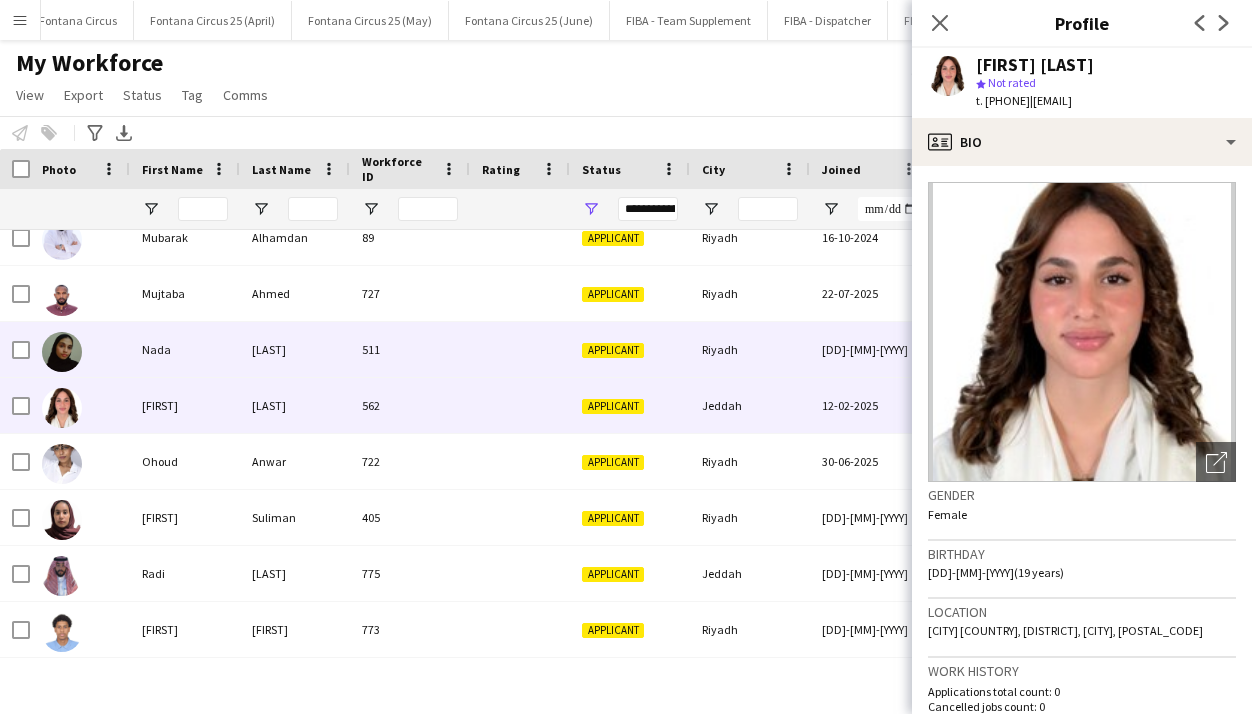click at bounding box center (62, 351) 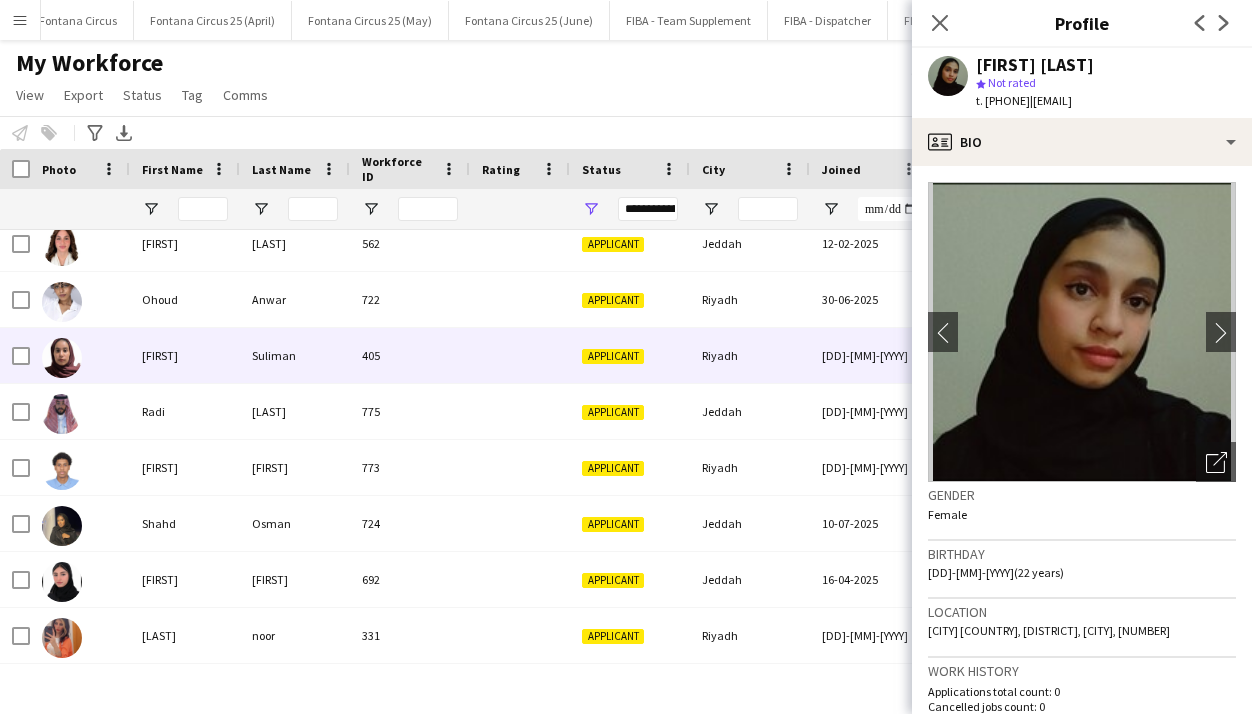 click at bounding box center (62, 357) 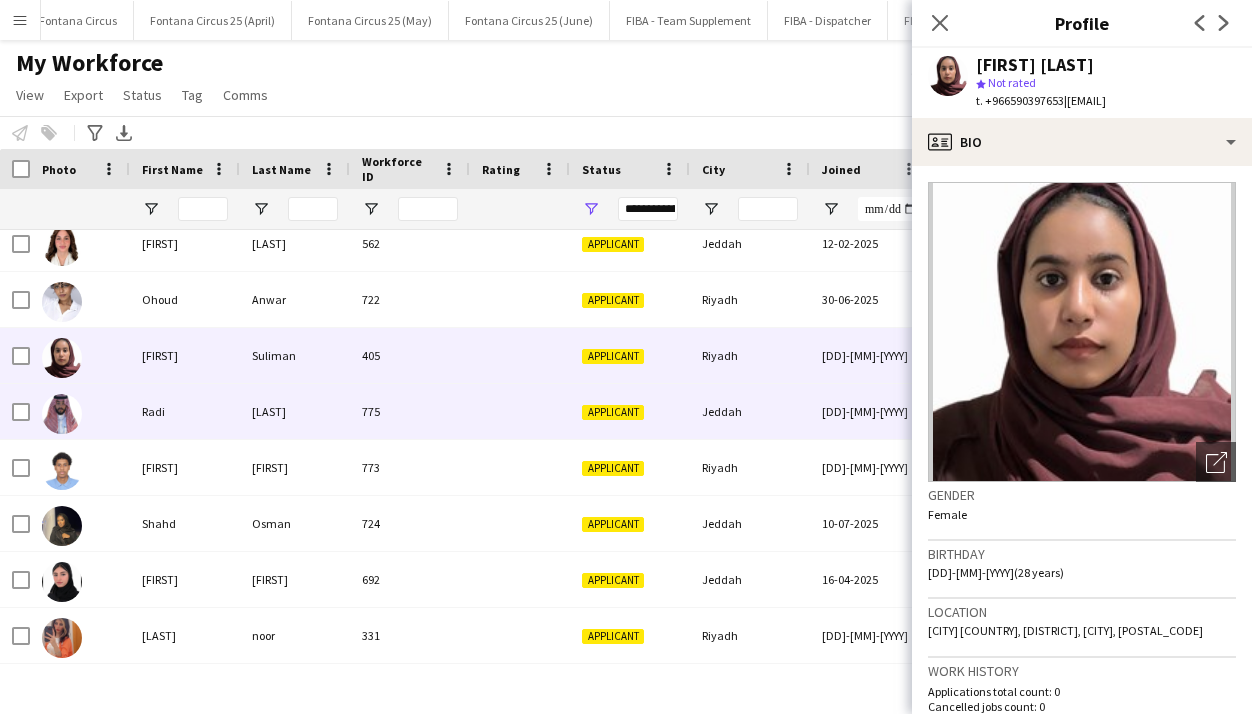 click at bounding box center [80, 411] 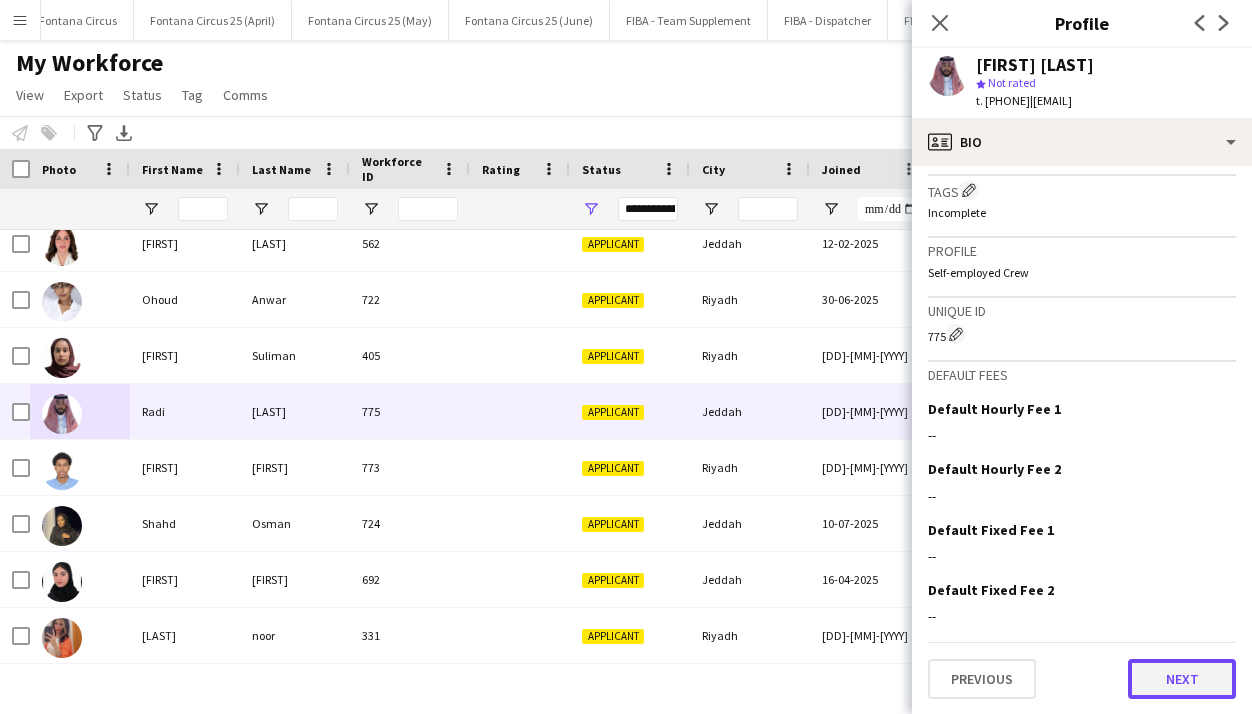 click on "Next" 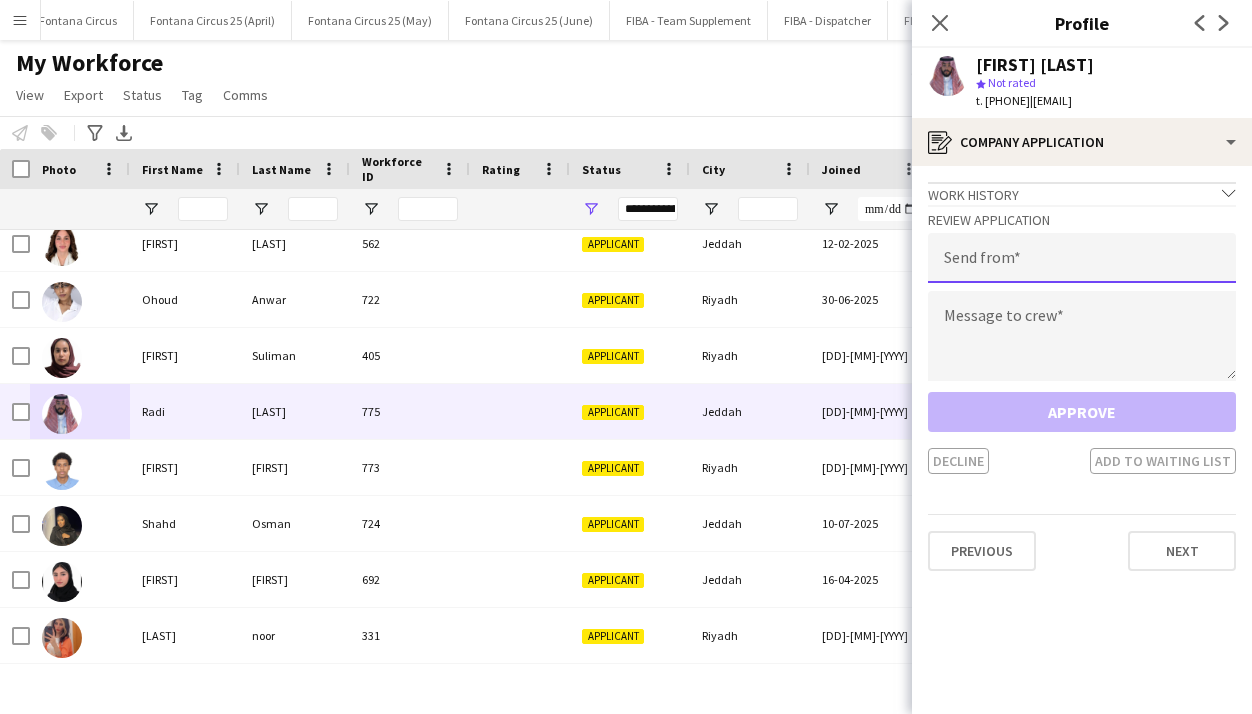 click 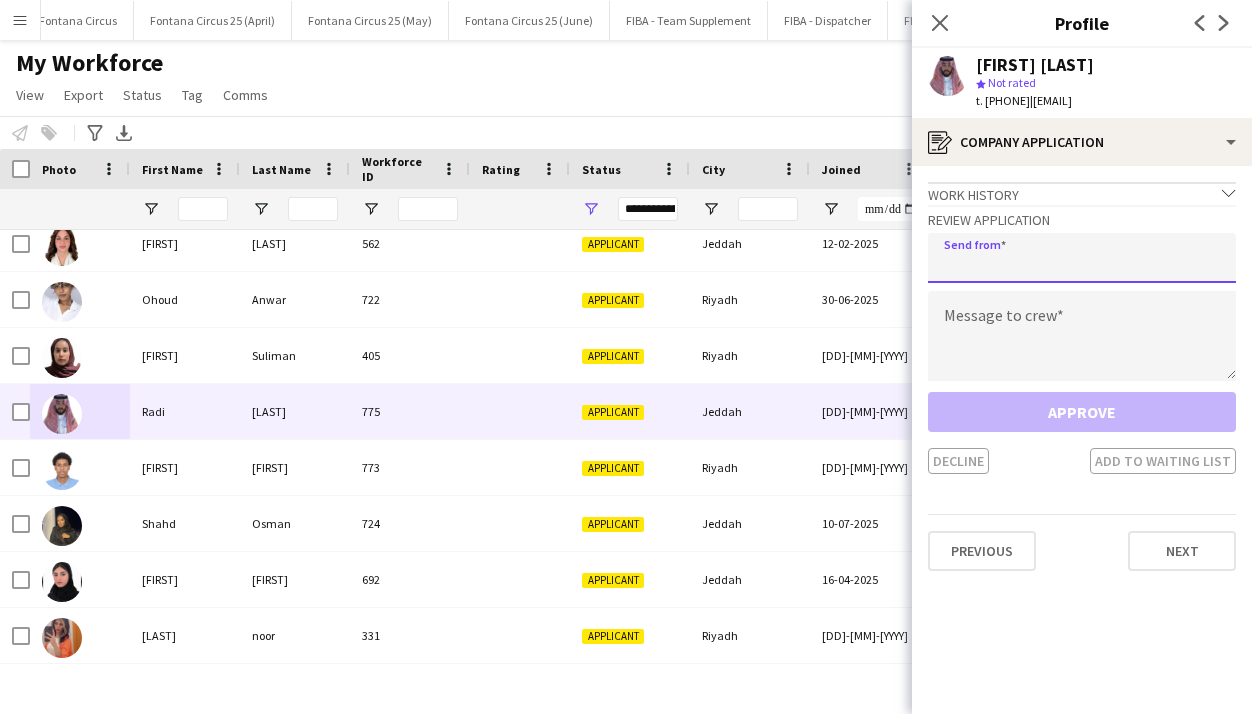 type on "**********" 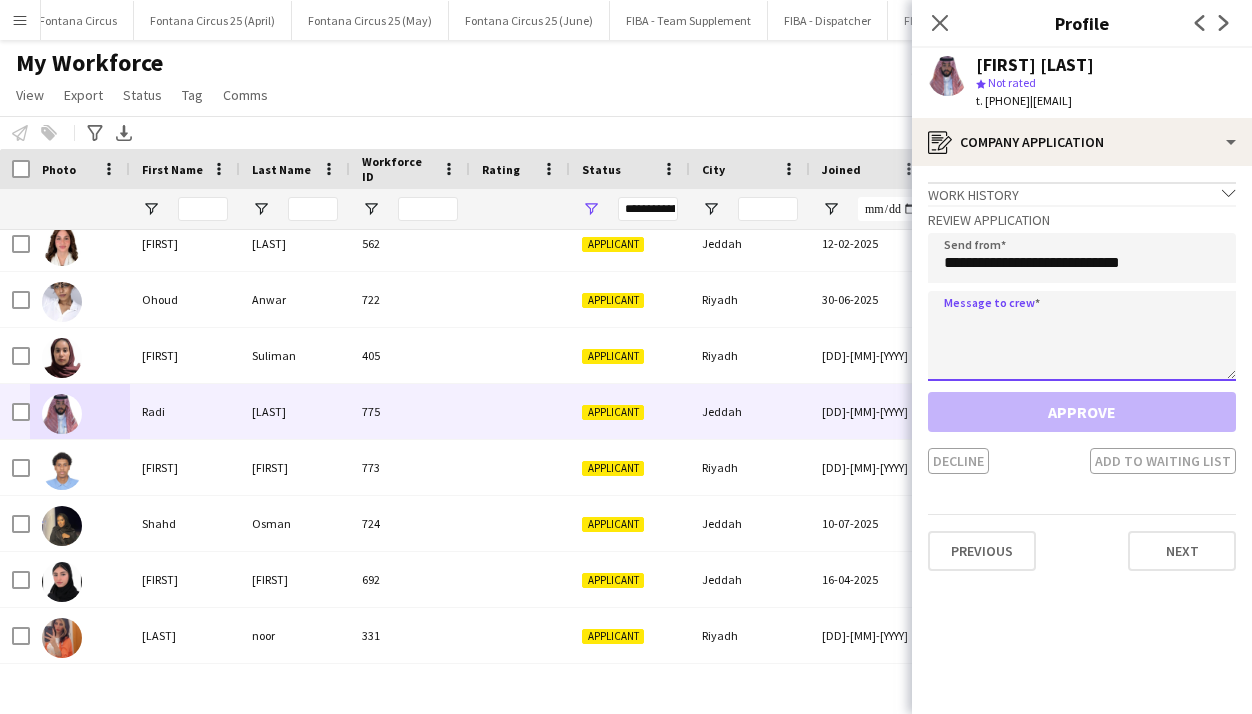 click 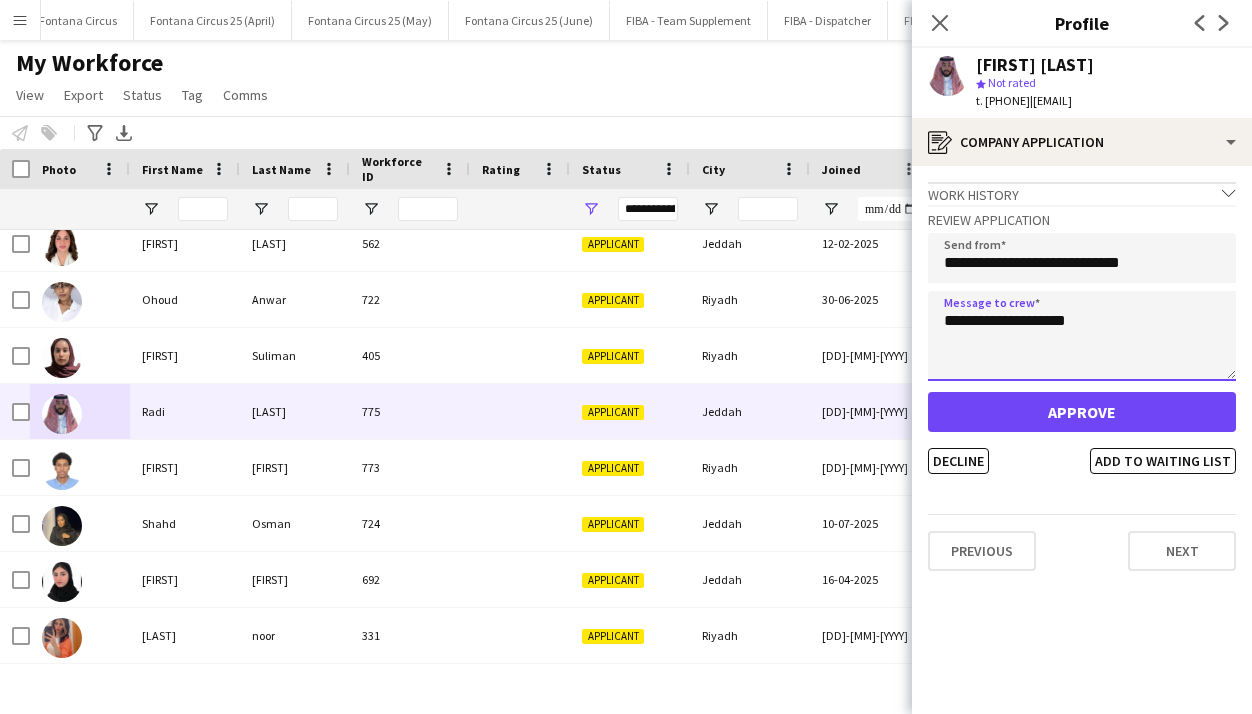 type on "**********" 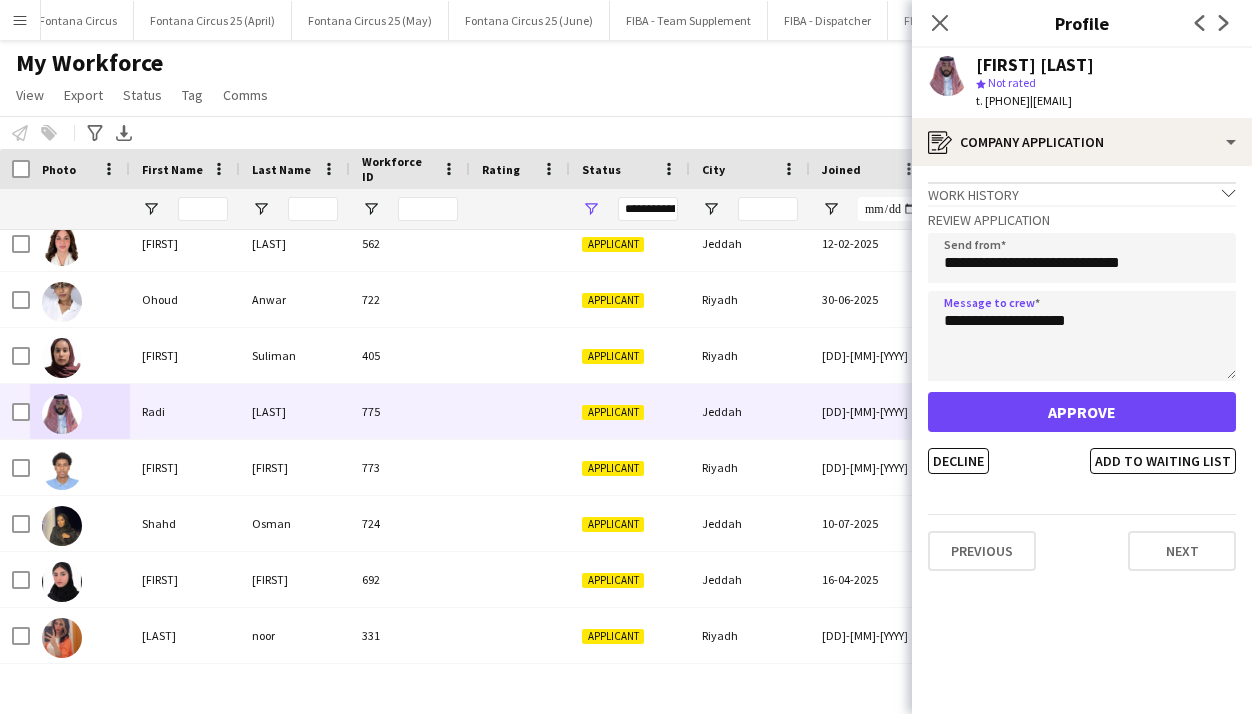 click on "|   [EMAIL]" 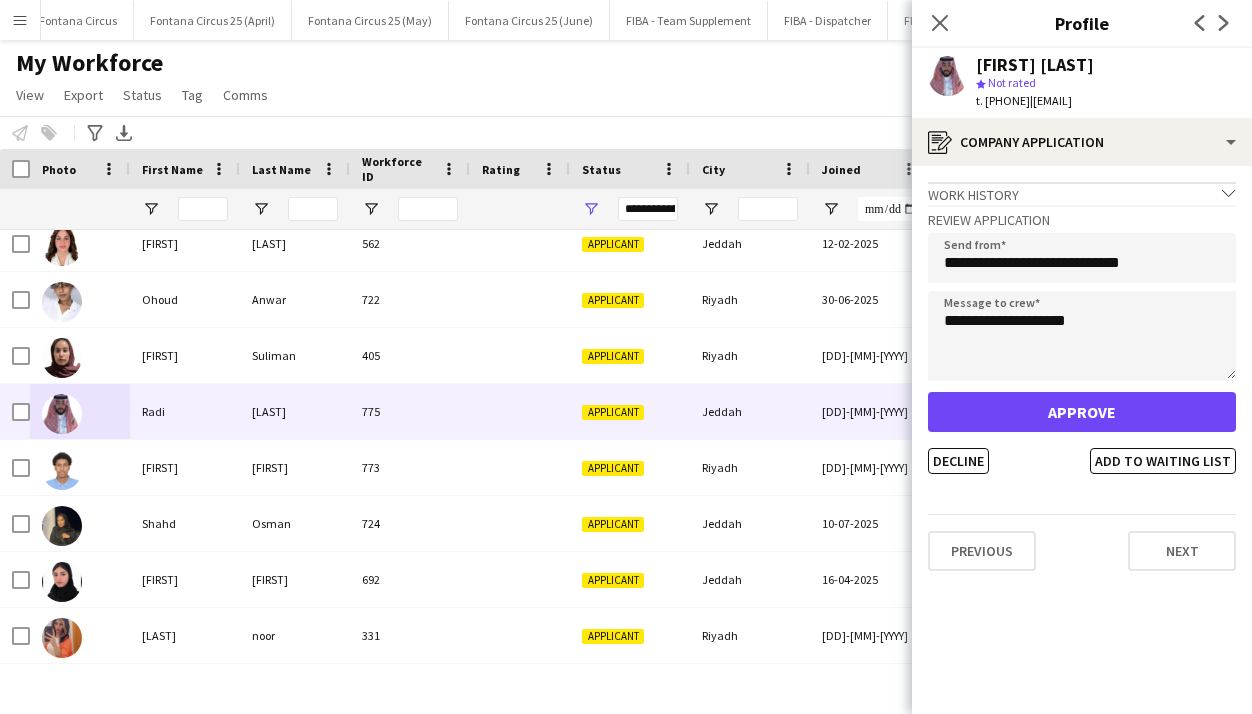 click on "|   [EMAIL]" 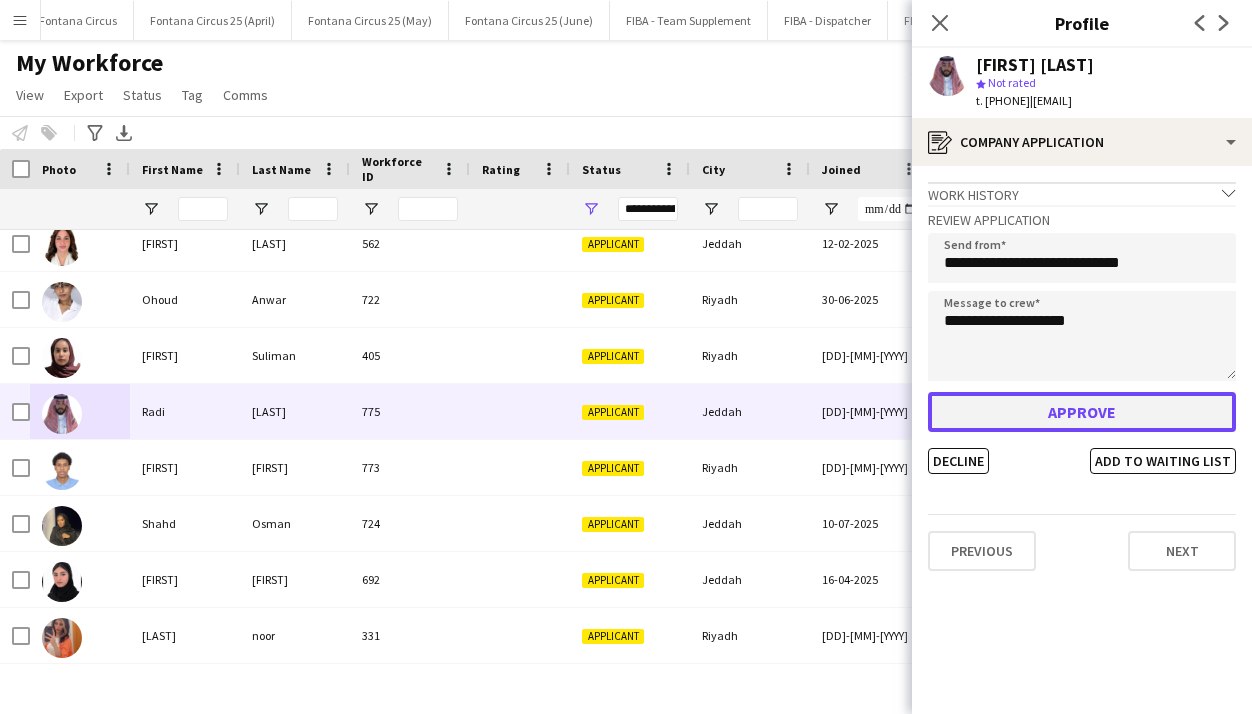 click on "Approve" 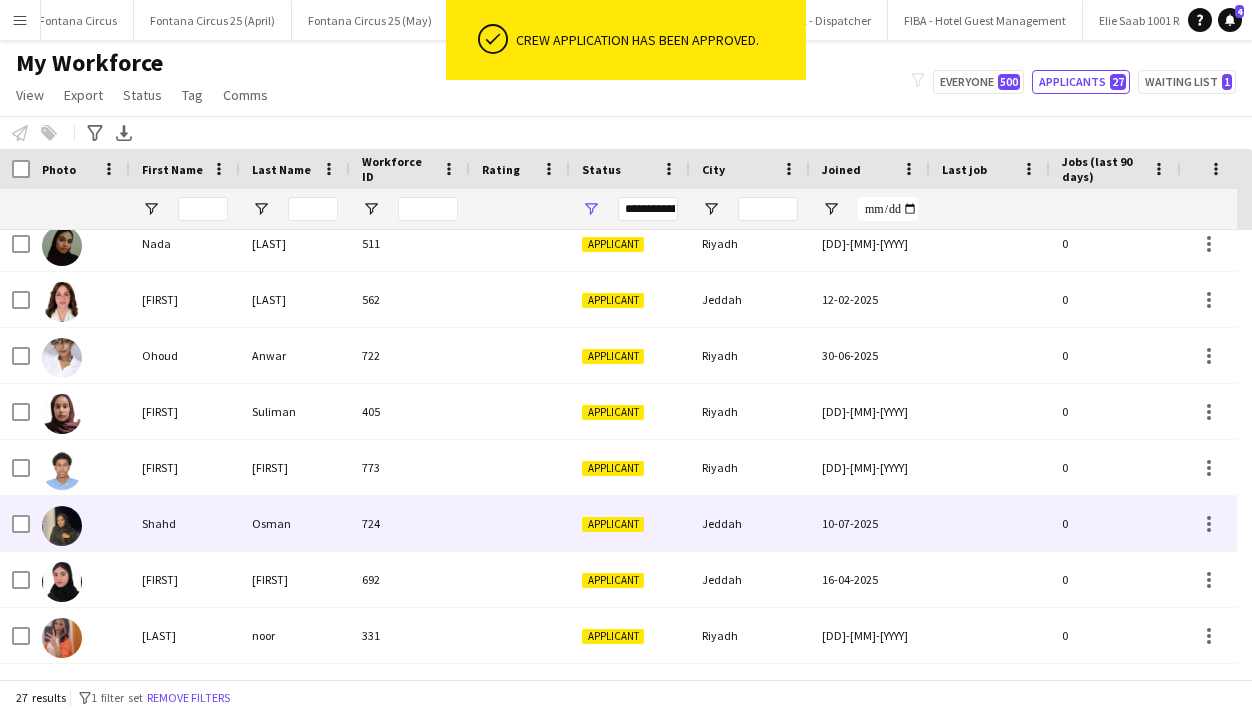 click on "Shahd" at bounding box center (185, 523) 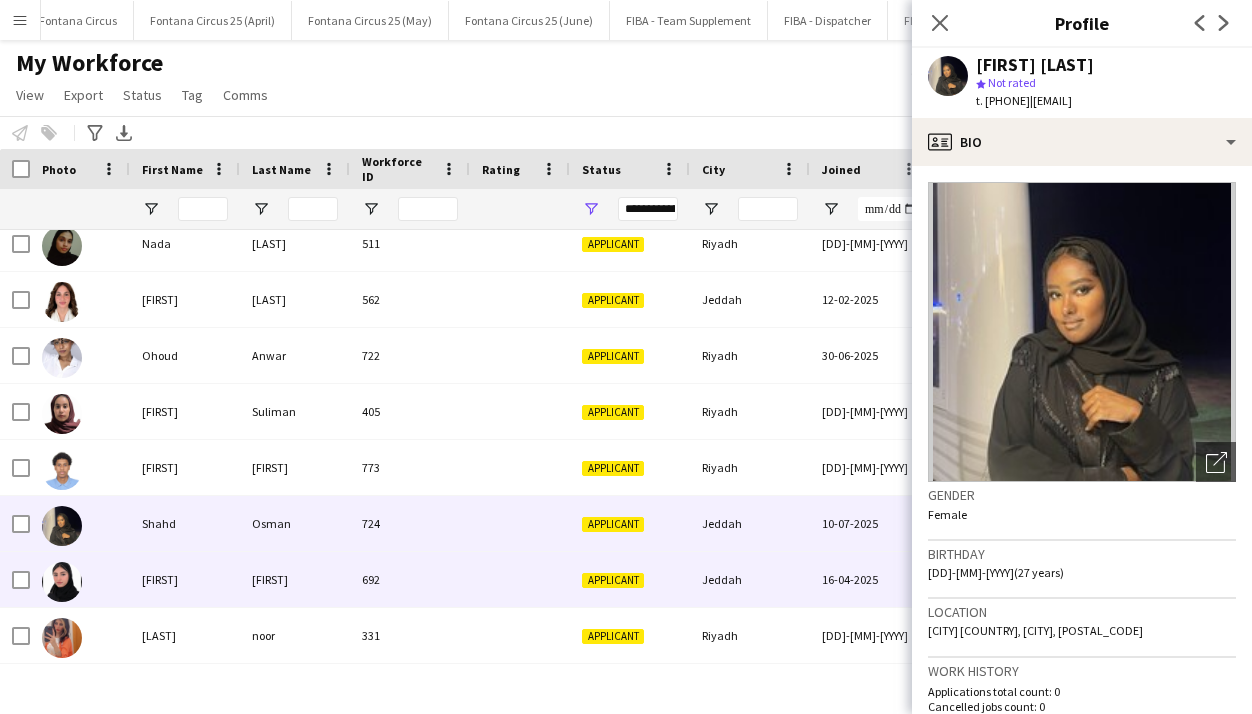 click on "[FIRST]" at bounding box center [185, 579] 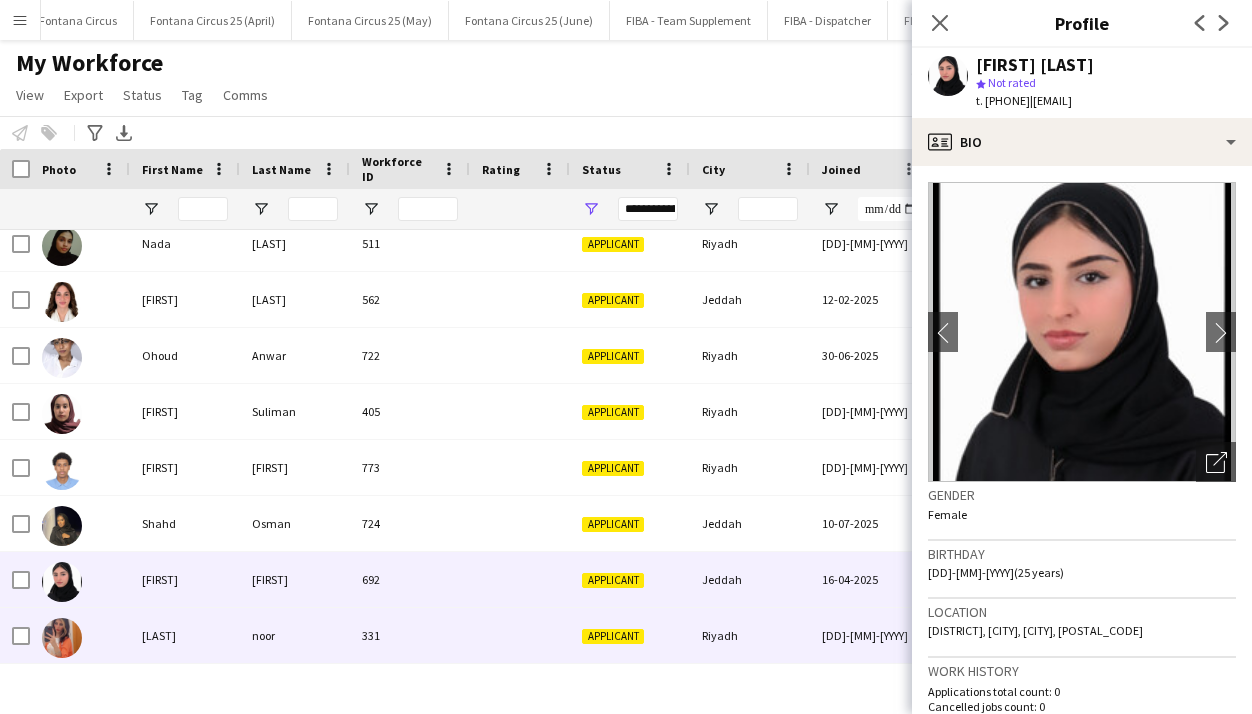 click on "[LAST]" at bounding box center [185, 635] 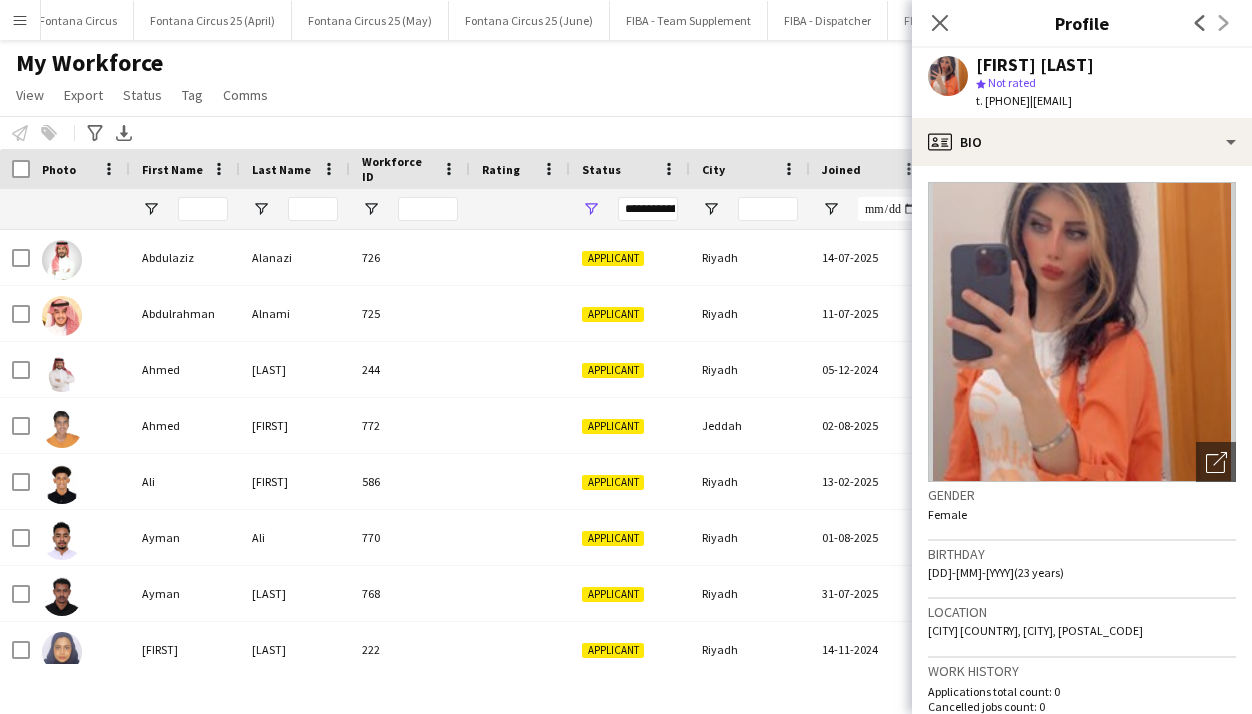click on "**********" at bounding box center (648, 209) 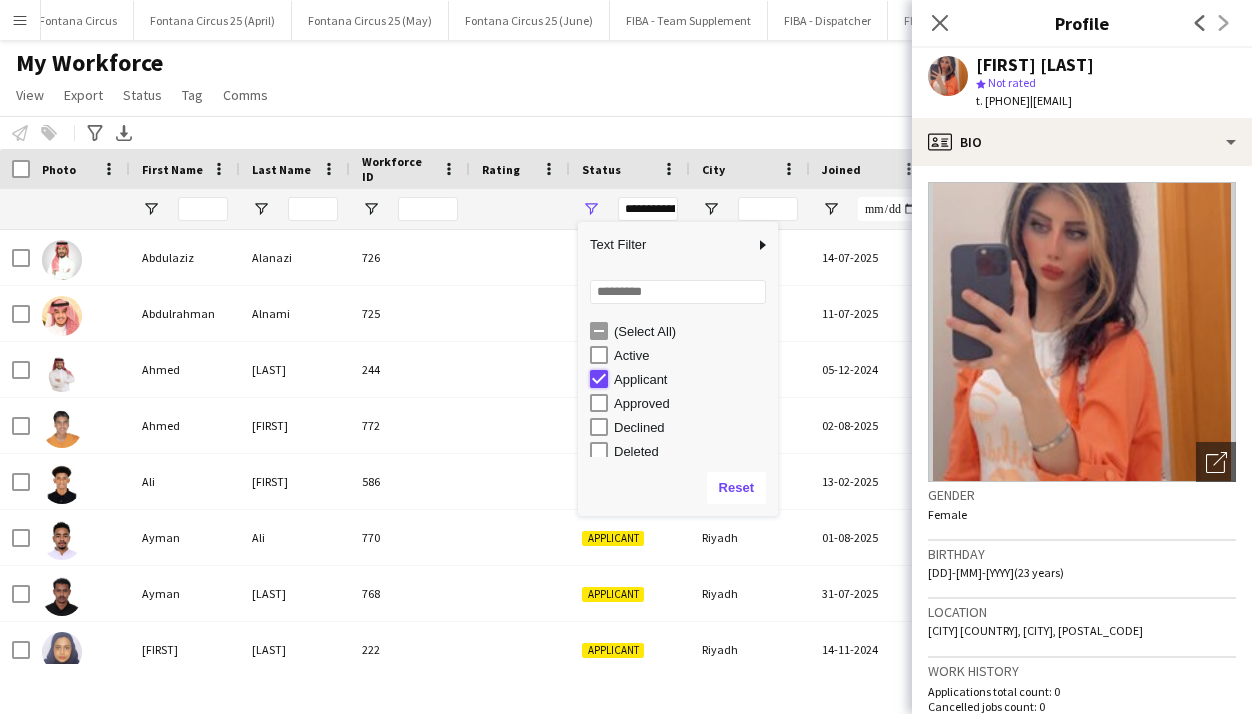 type on "***" 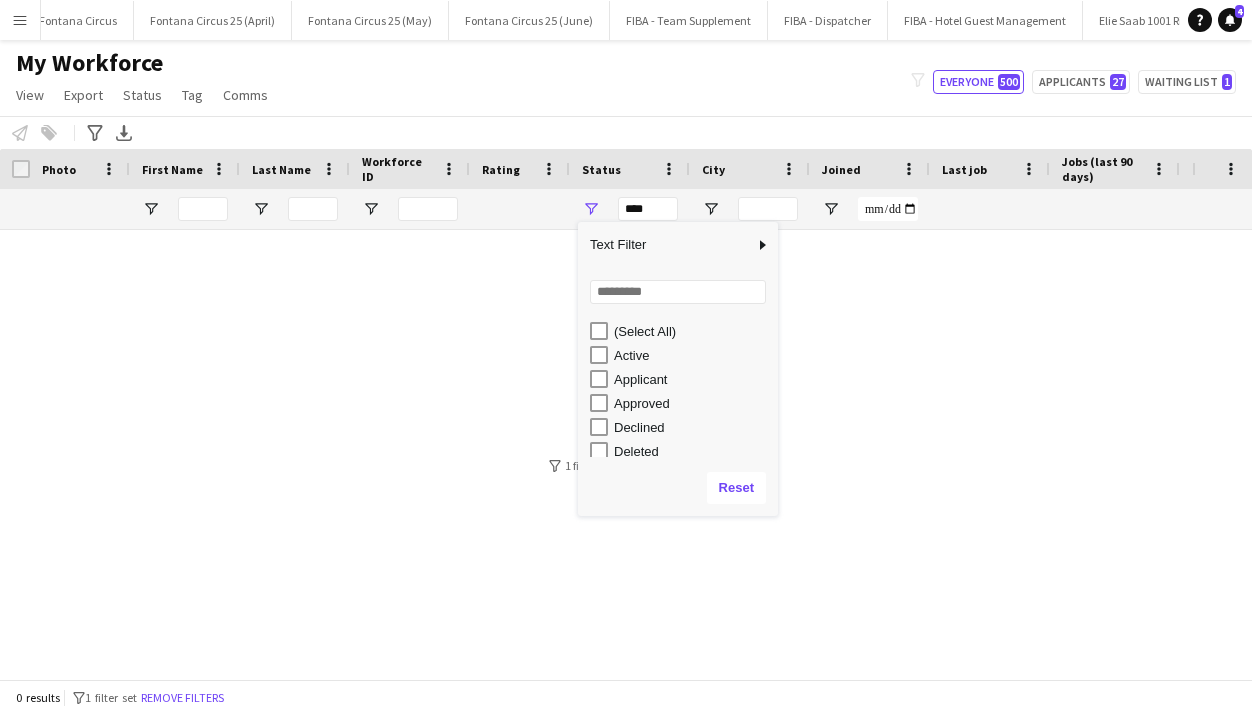 click on "(Select All)" at bounding box center [684, 331] 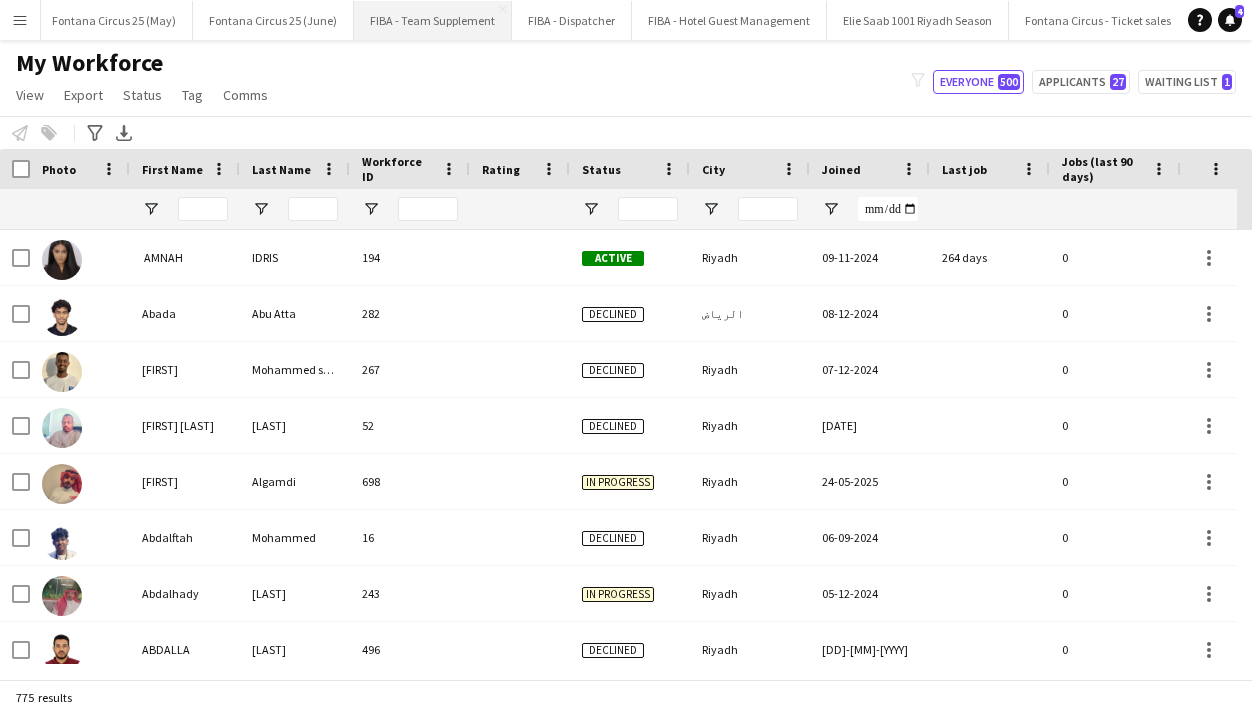 click on "FIBA - Team Supplement
Close" at bounding box center (433, 20) 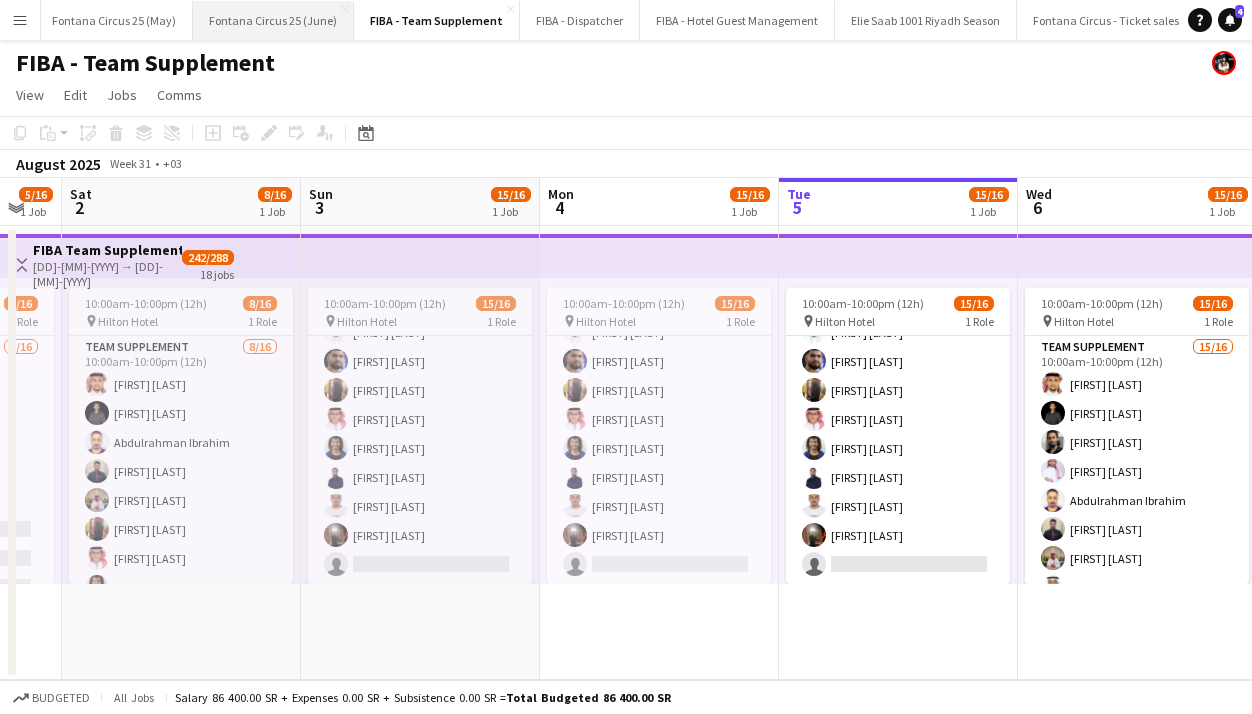 click on "Fontana Circus 25 (June)
Close" at bounding box center (273, 20) 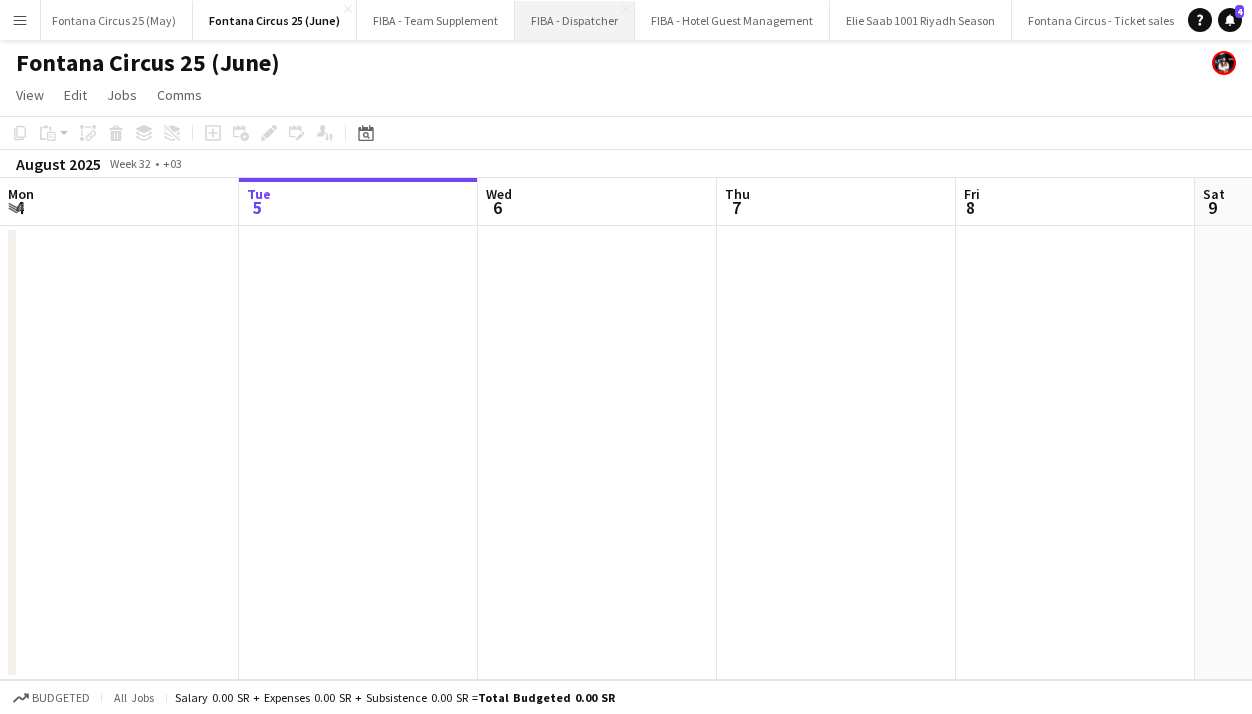 click on "FIBA - Dispatcher
Close" at bounding box center (575, 20) 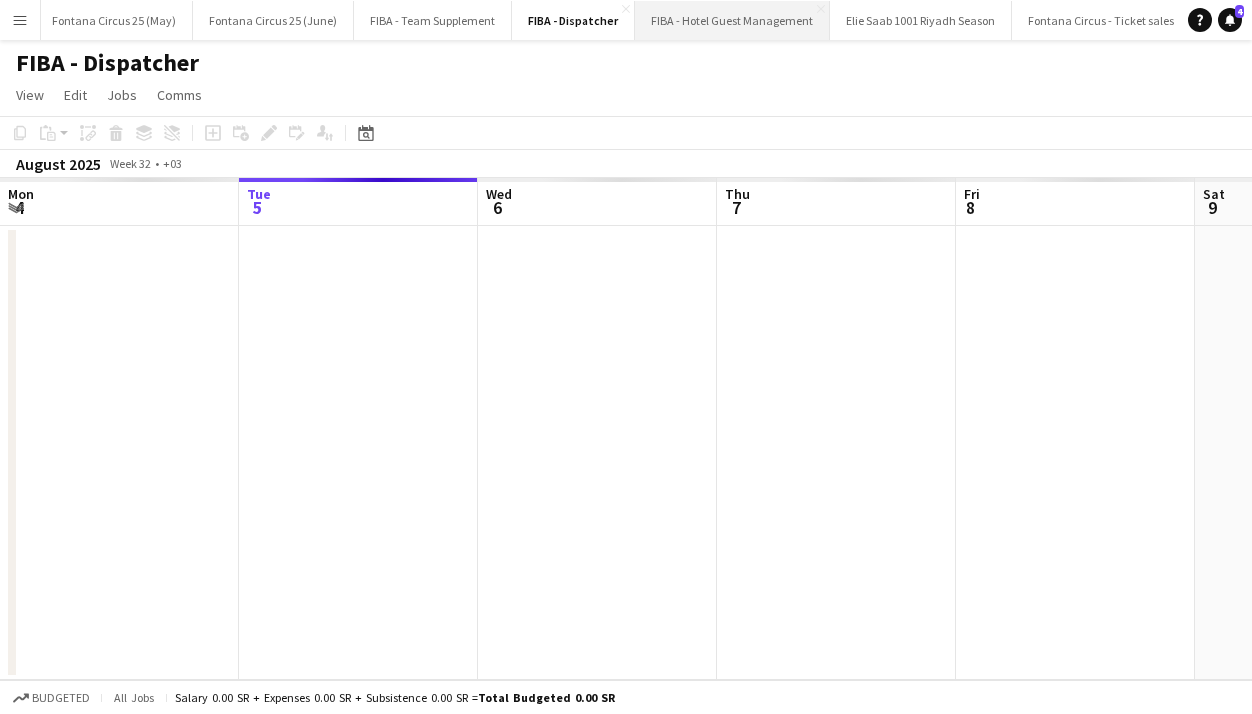 click on "FIBA - Hotel Guest Management
Close" at bounding box center [732, 20] 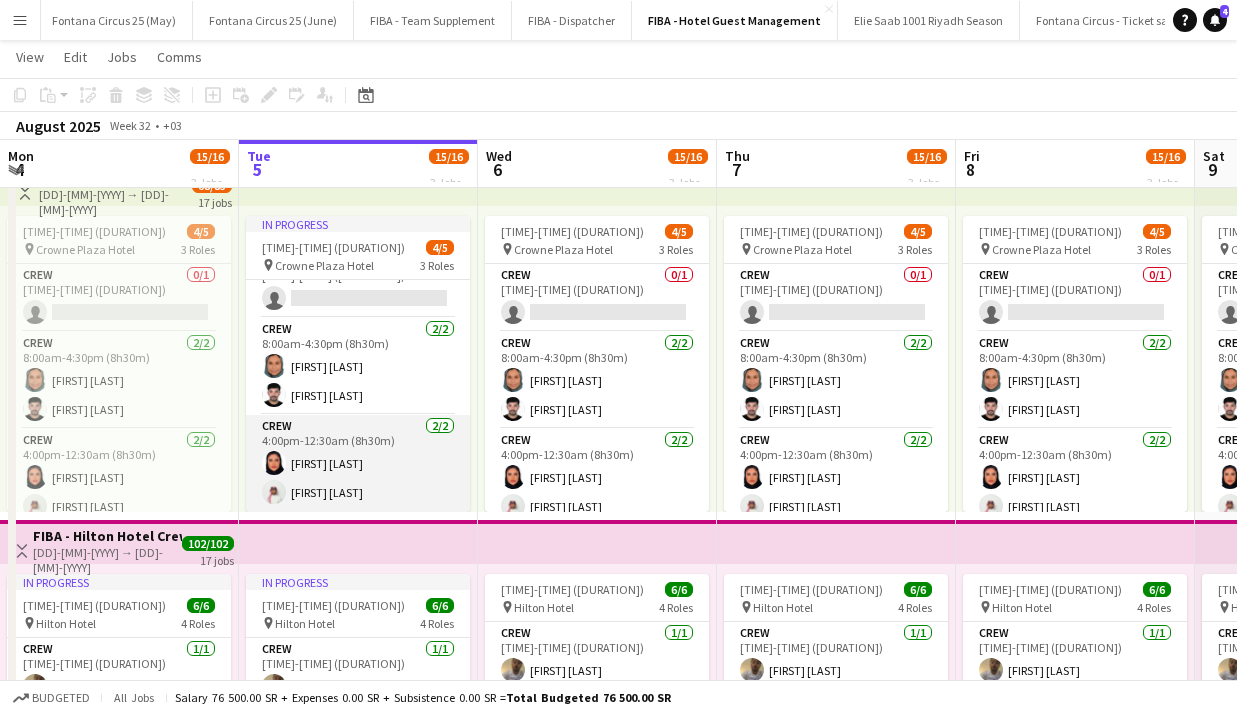 click on "Crew   2/2   [TIME]-[TIME] ([DURATION])
[FIRST] [LAST]" at bounding box center (358, 463) 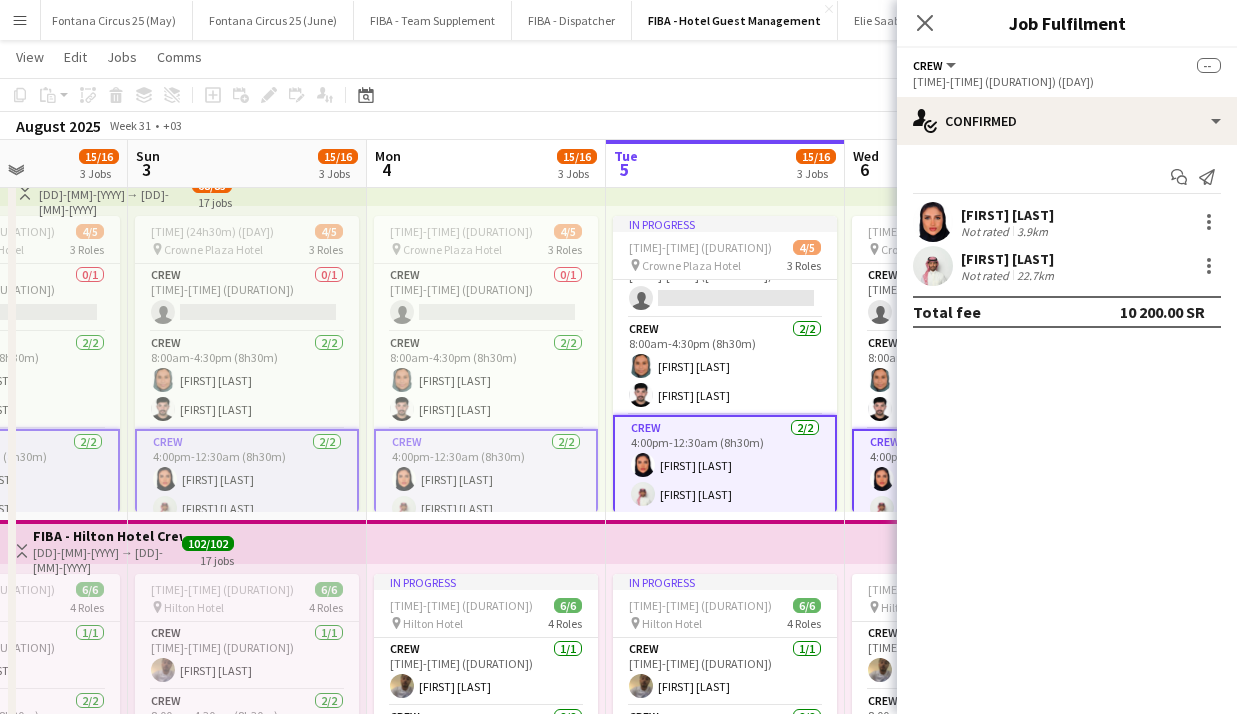 click on "Crew   2/2   [TIME]-[TIME] ([DURATION])
[FIRST] [LAST]" at bounding box center (247, 479) 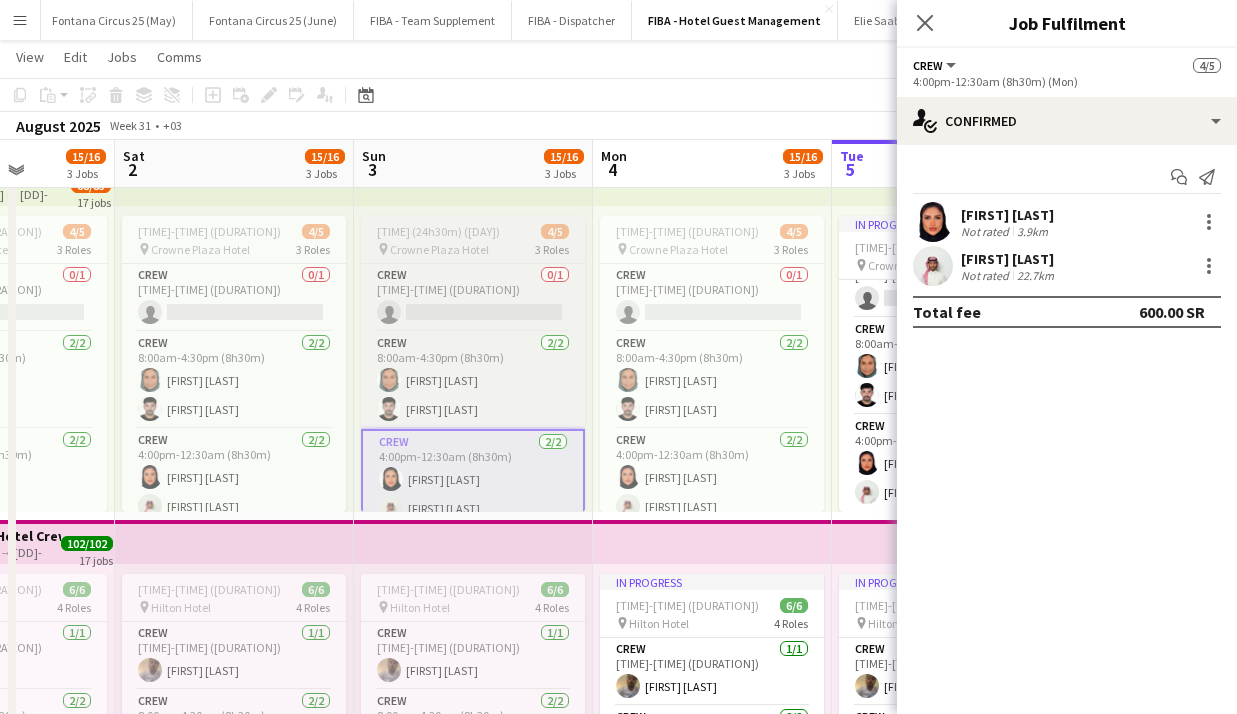 click on "Crew   2/2   [TIME]-[TIME] ([DURATION])
[FIRST] [LAST]" at bounding box center [234, 477] 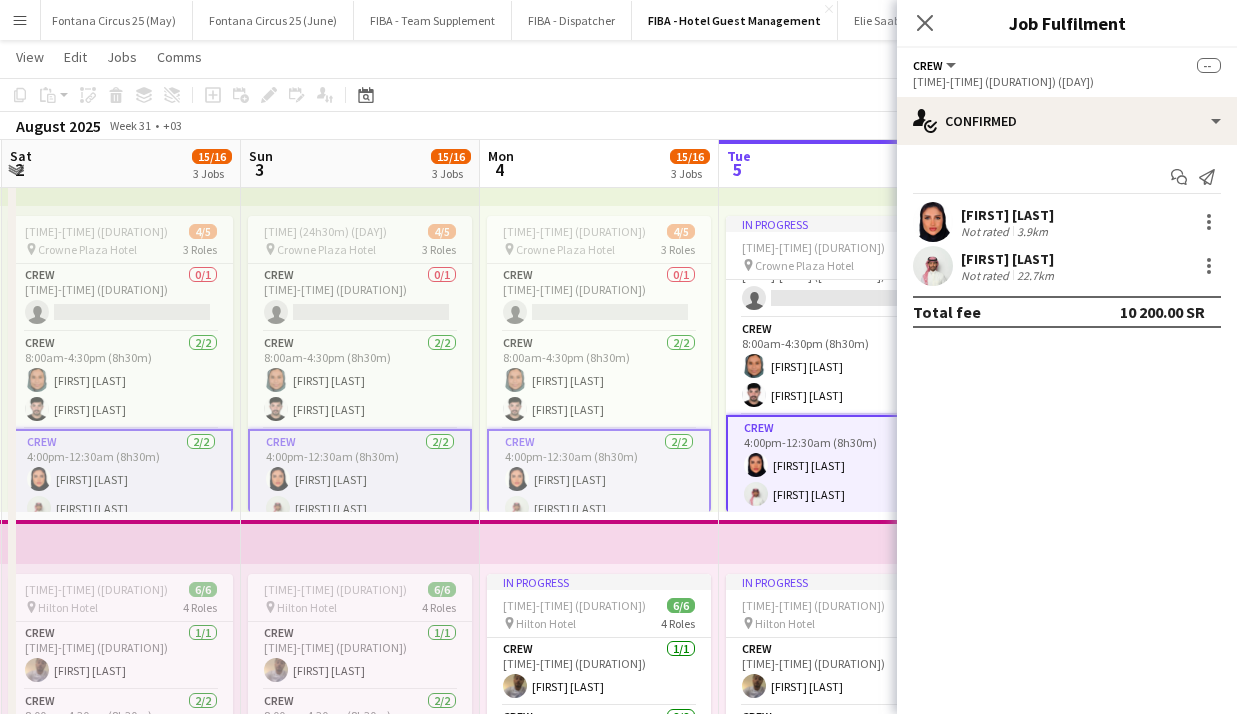 scroll, scrollTop: 0, scrollLeft: 716, axis: horizontal 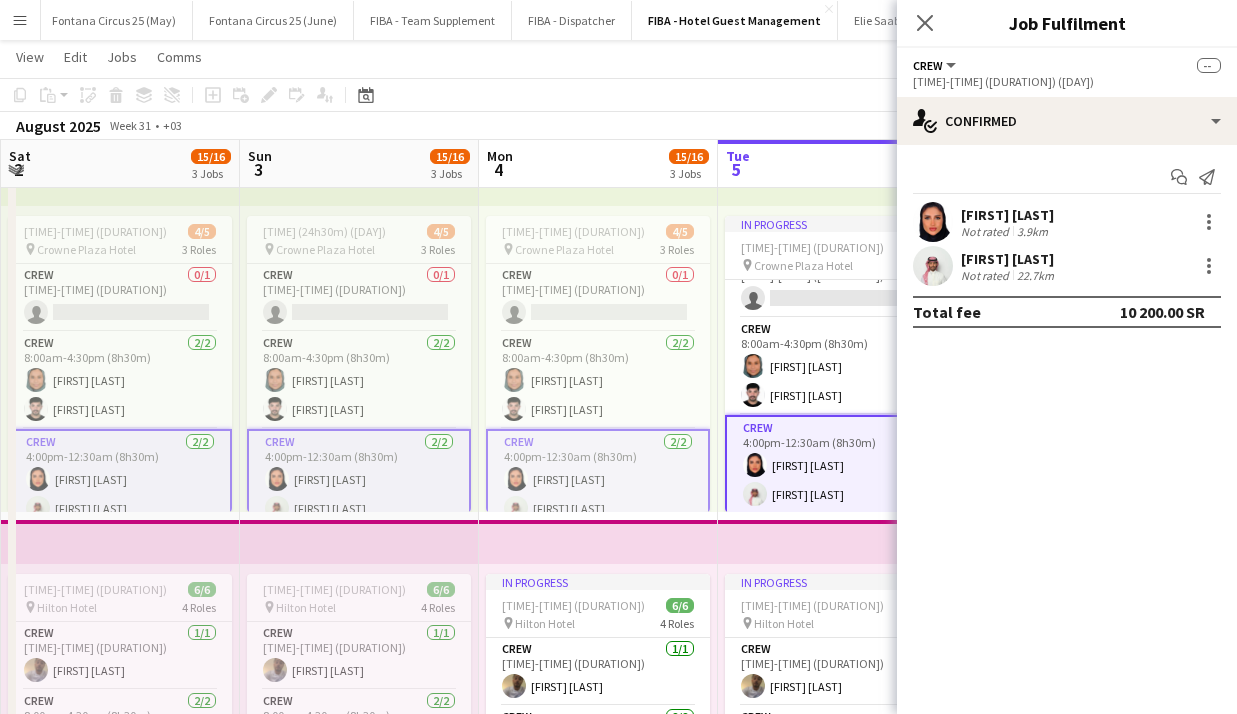 click on "Crew   2/2   [TIME]-[TIME] ([DURATION])
[FIRST] [LAST]" at bounding box center (359, 479) 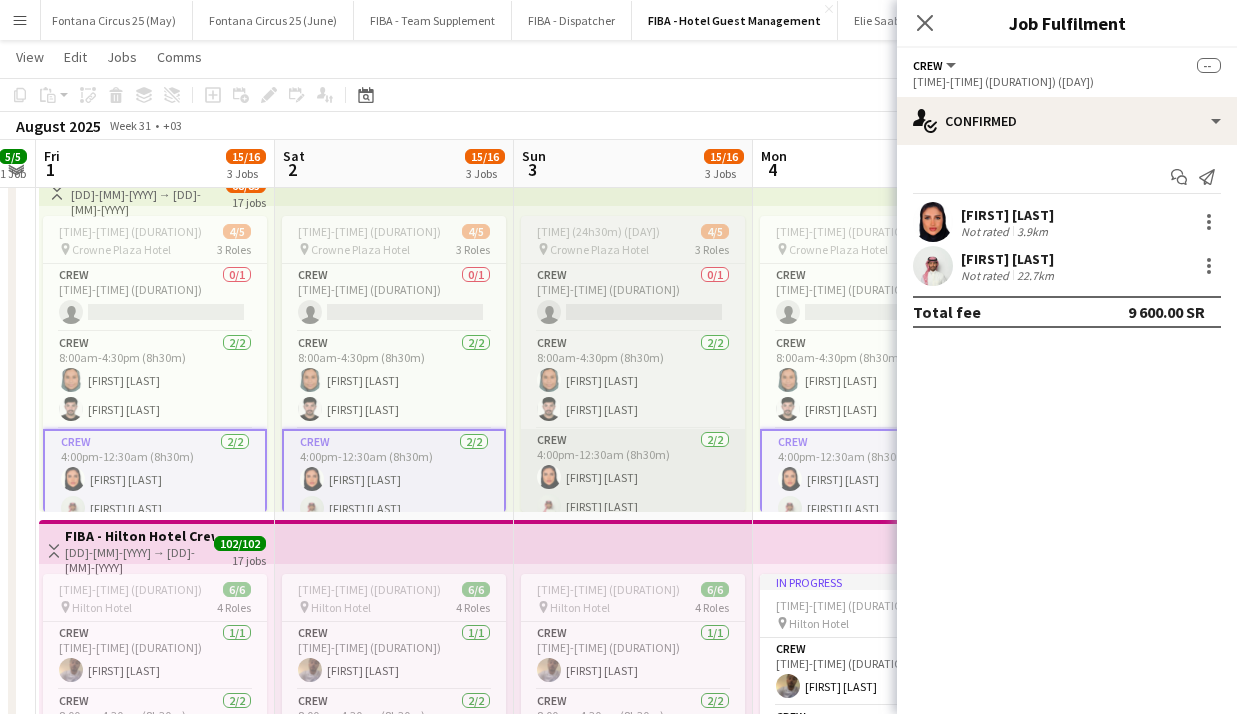 click on "Crew   2/2   [TIME]-[TIME] ([DURATION])
[FIRST] [LAST]" at bounding box center (394, 479) 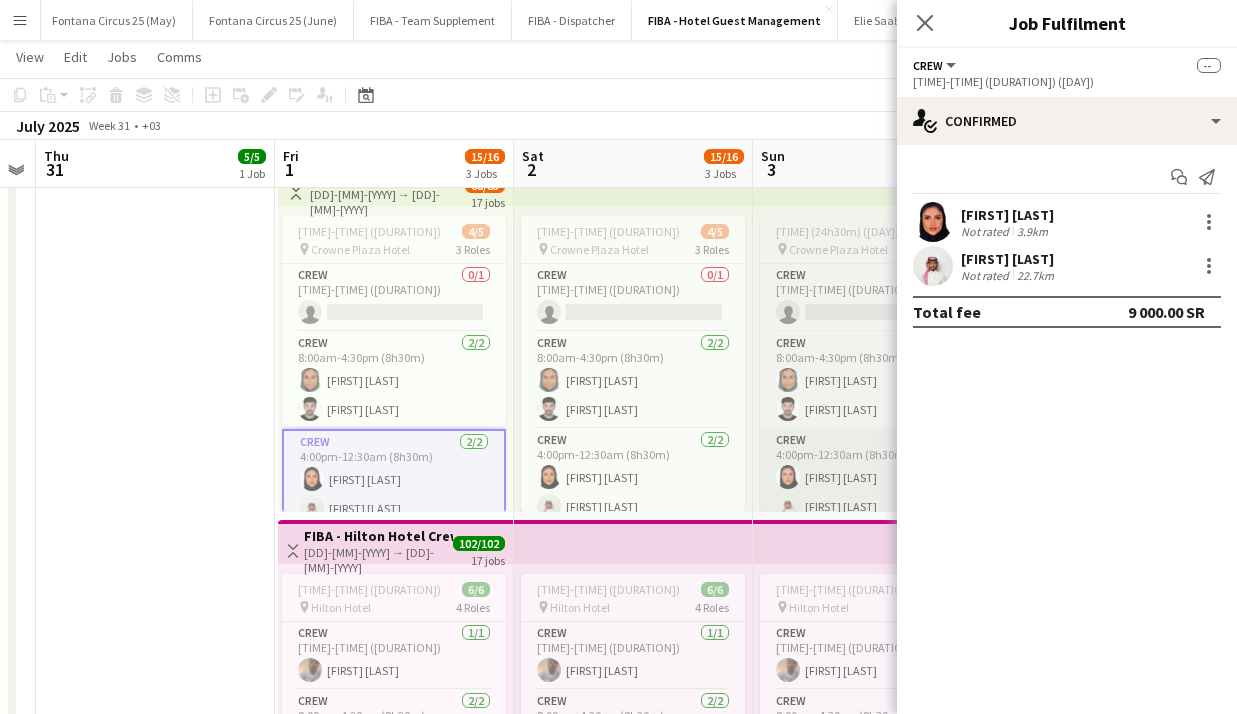 scroll, scrollTop: 0, scrollLeft: 427, axis: horizontal 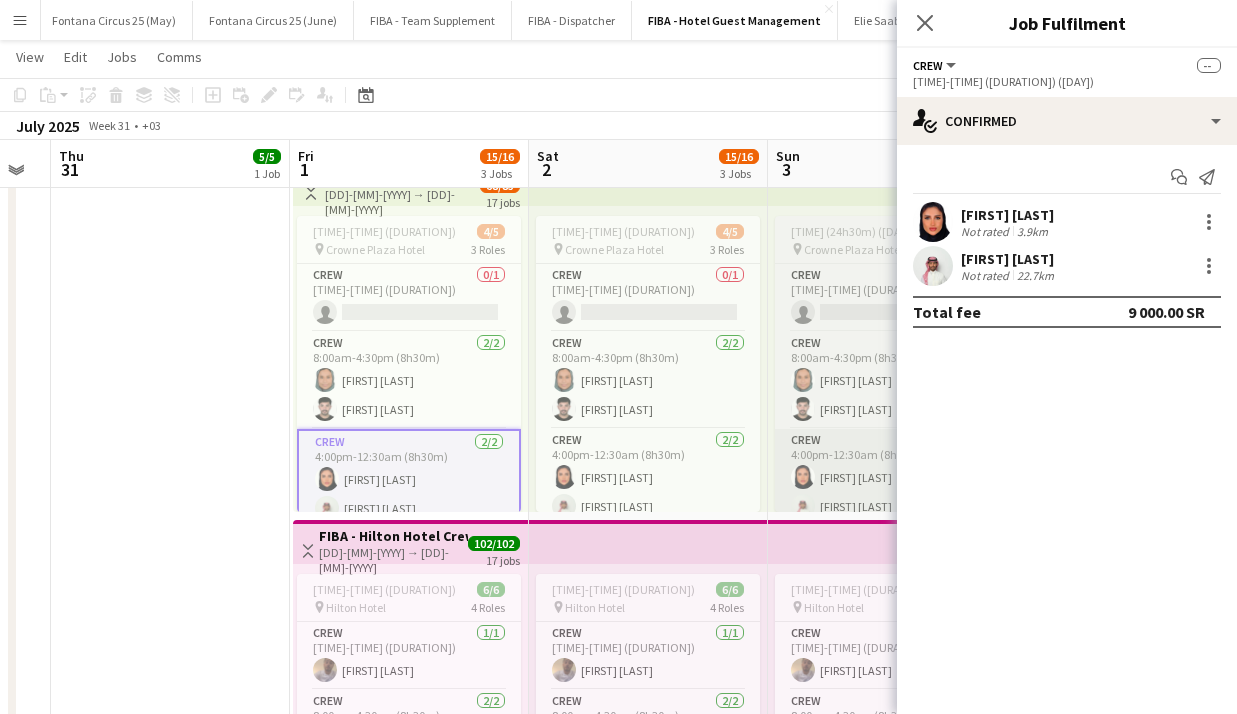 click on "Crew   2/2   [TIME]-[TIME] ([DURATION])
[FIRST] [LAST]" at bounding box center (409, 479) 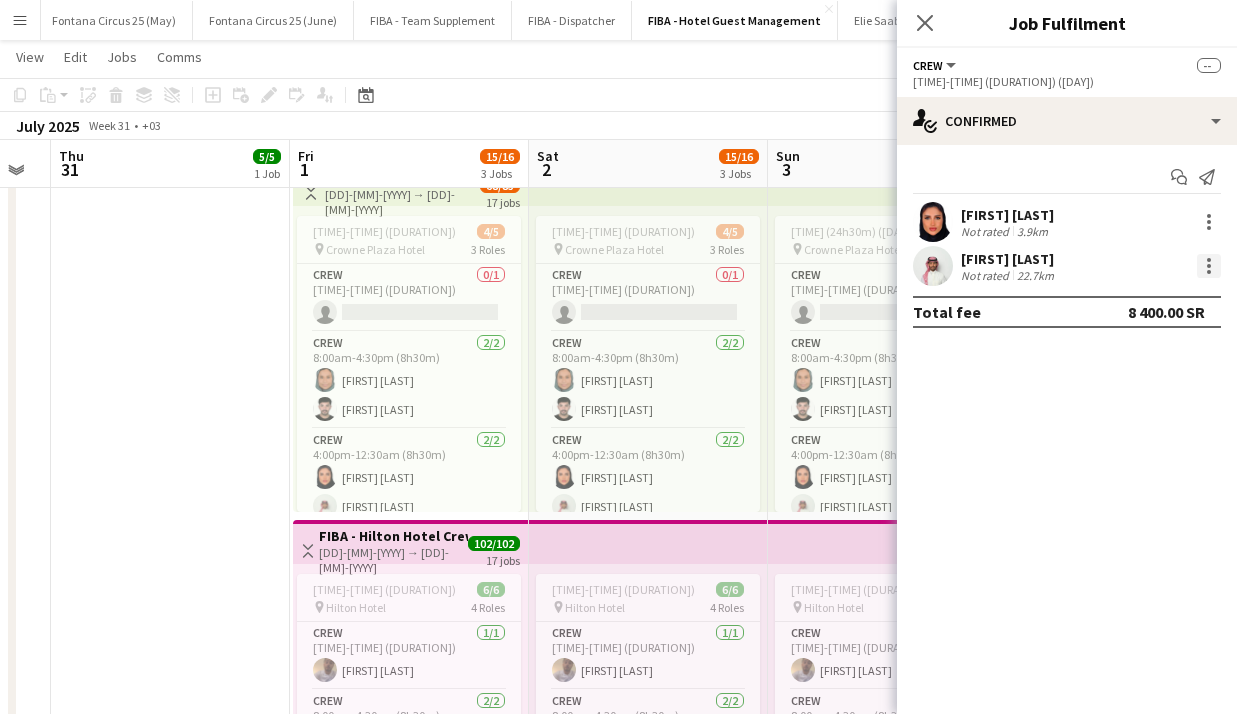click at bounding box center (1209, 266) 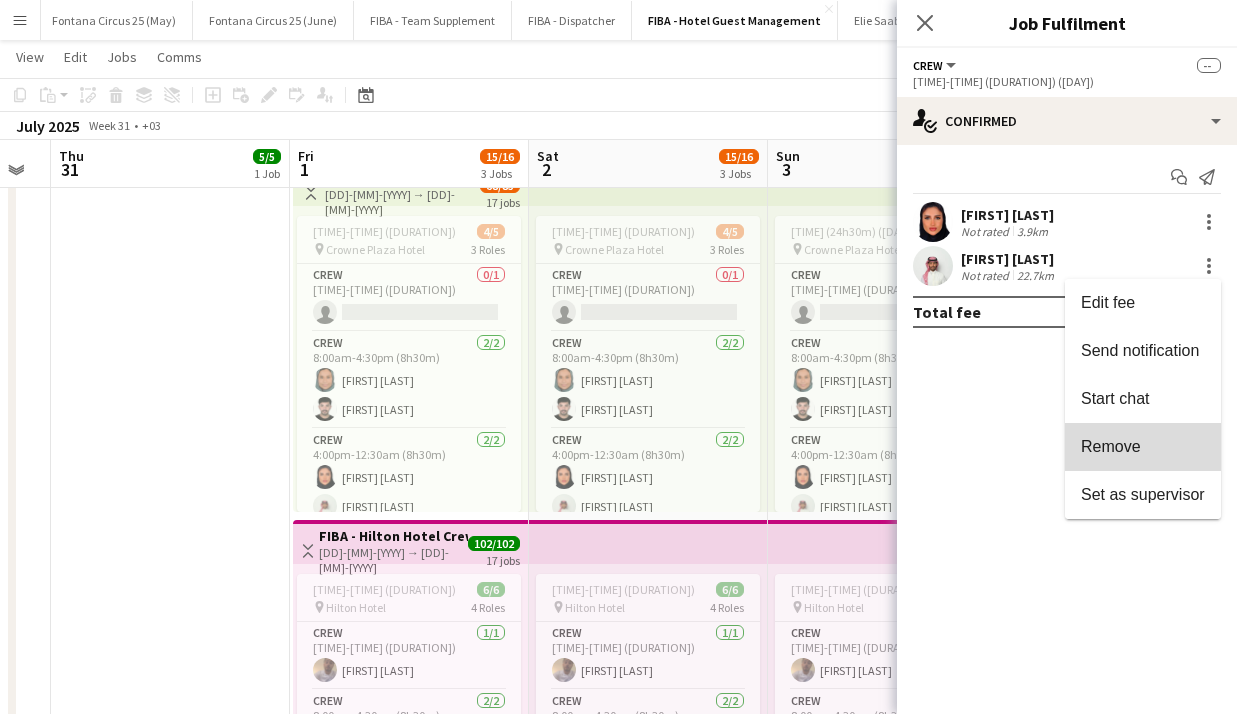 click on "Remove" at bounding box center (1111, 446) 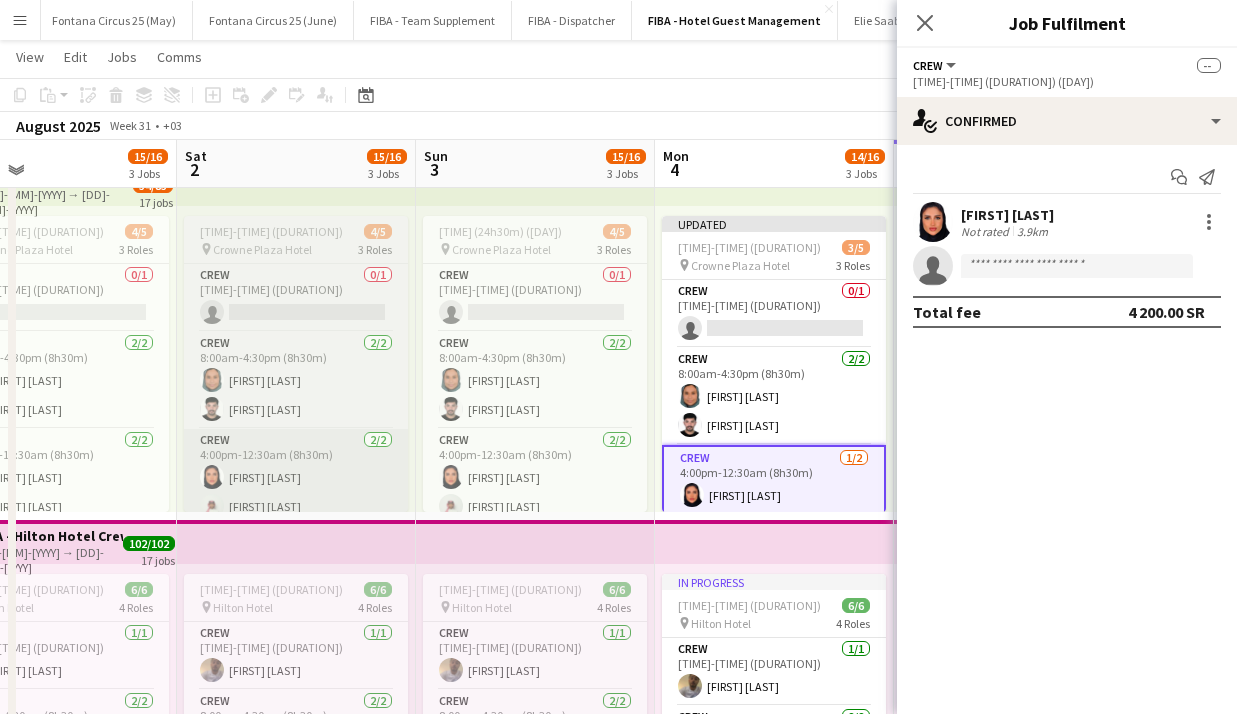 scroll, scrollTop: 0, scrollLeft: 800, axis: horizontal 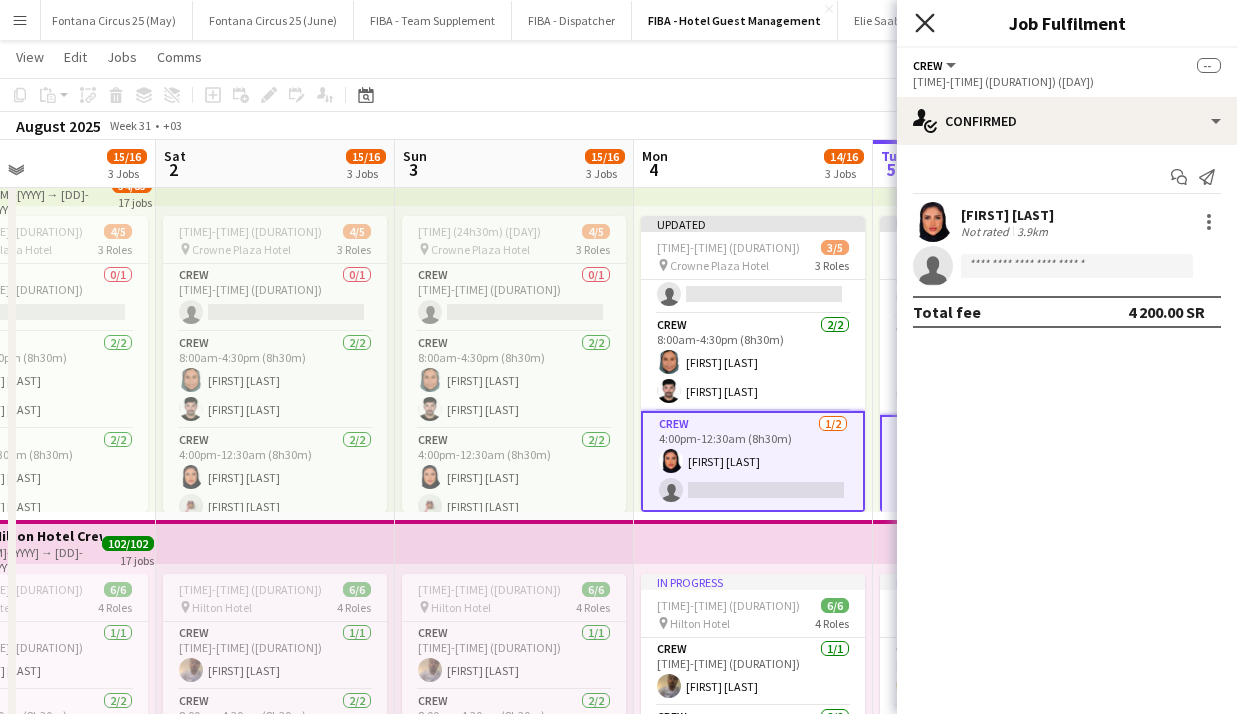 click on "Close pop-in" 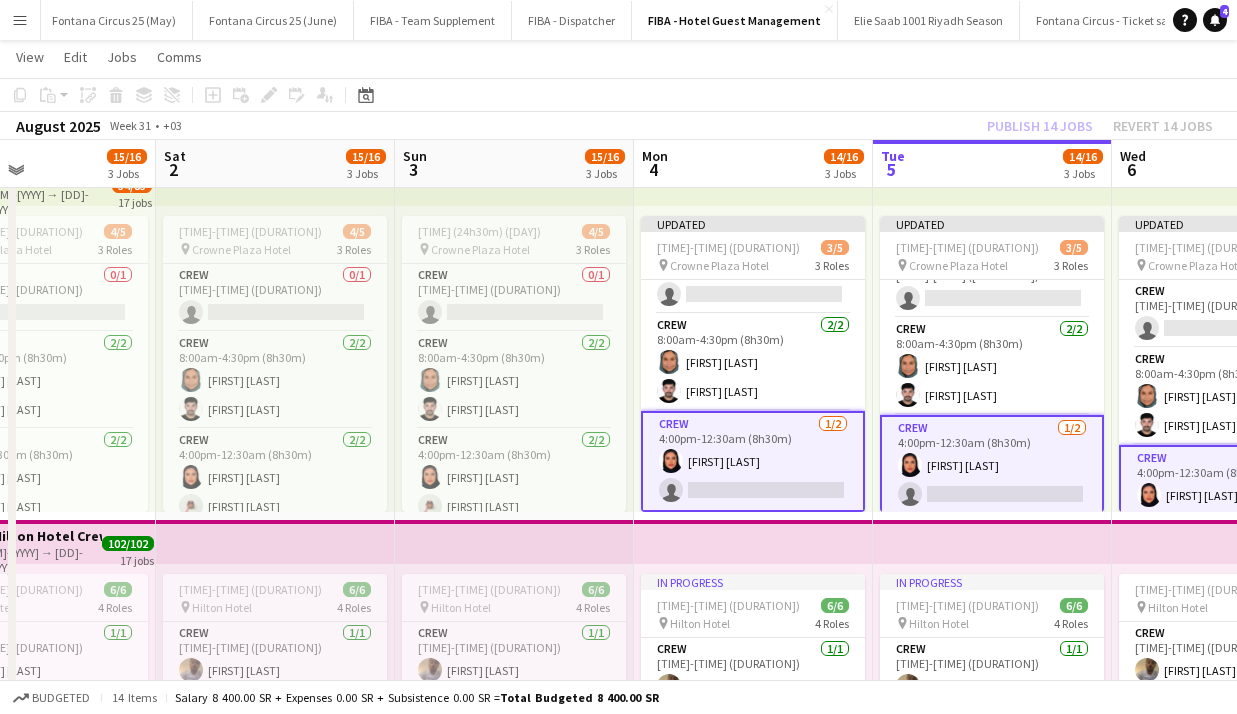 click on "Publish 14 jobs   Revert 14 jobs" 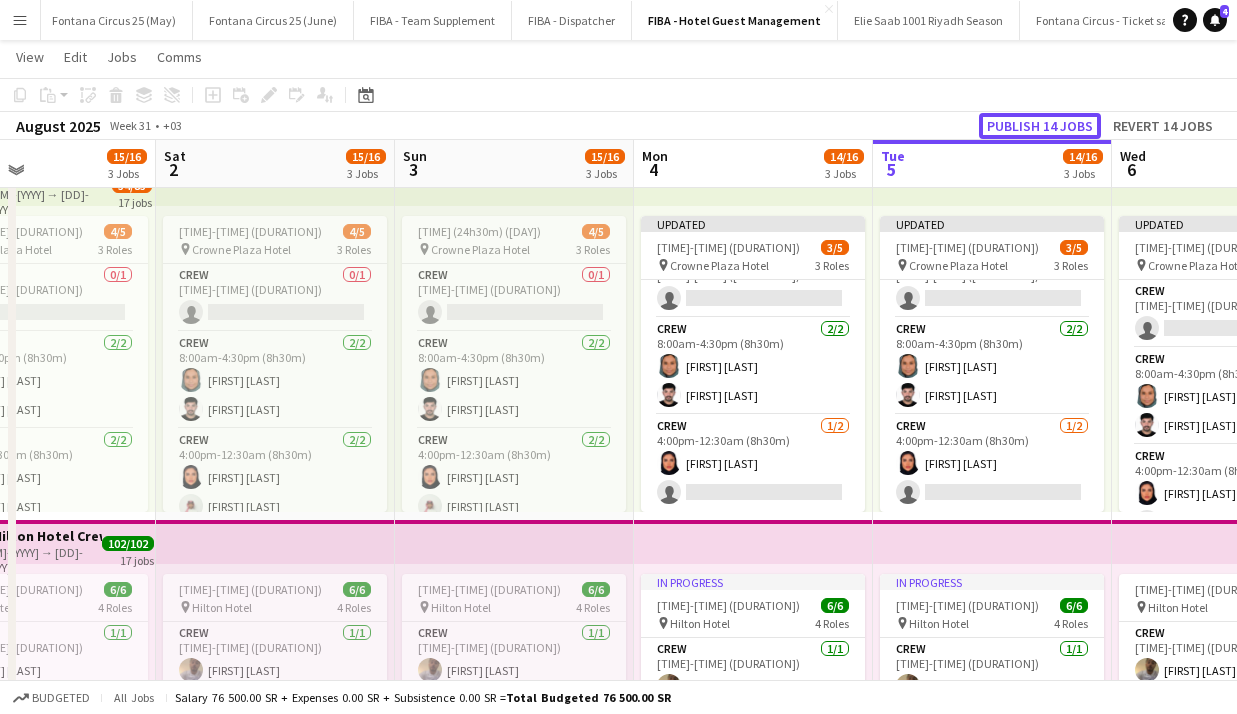 click on "Publish 14 jobs" 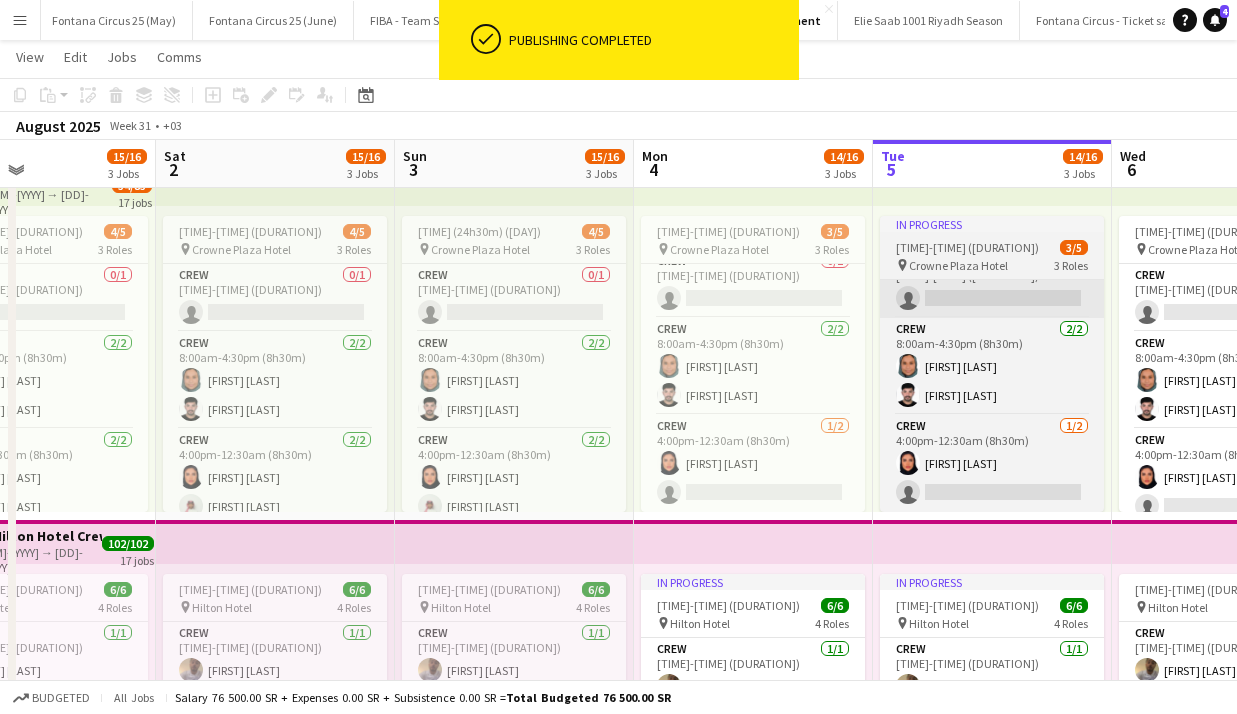 scroll, scrollTop: 14, scrollLeft: 0, axis: vertical 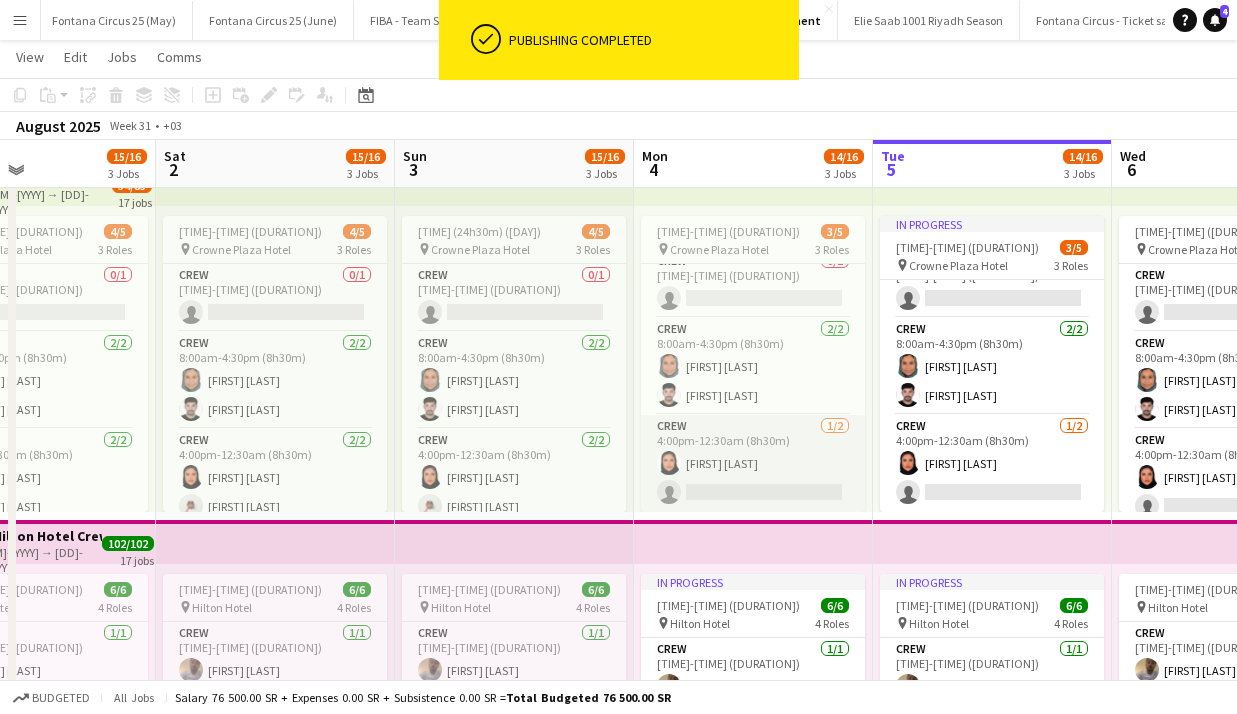 click on "Crew   1/2   [TIME]-[TIME] ([DURATION])
[FIRST] [LAST]" at bounding box center [753, 463] 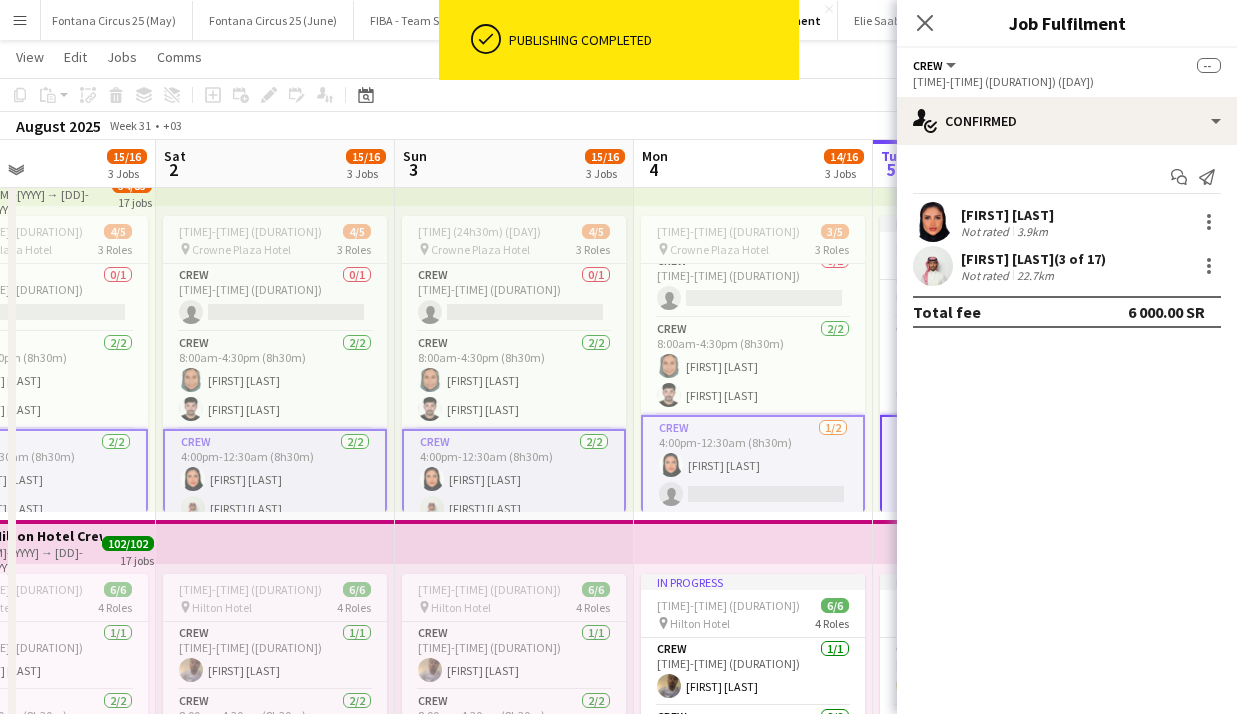 click on "Crew   2/2   [TIME]-[TIME] ([DURATION])
[FIRST] [LAST]" at bounding box center (514, 479) 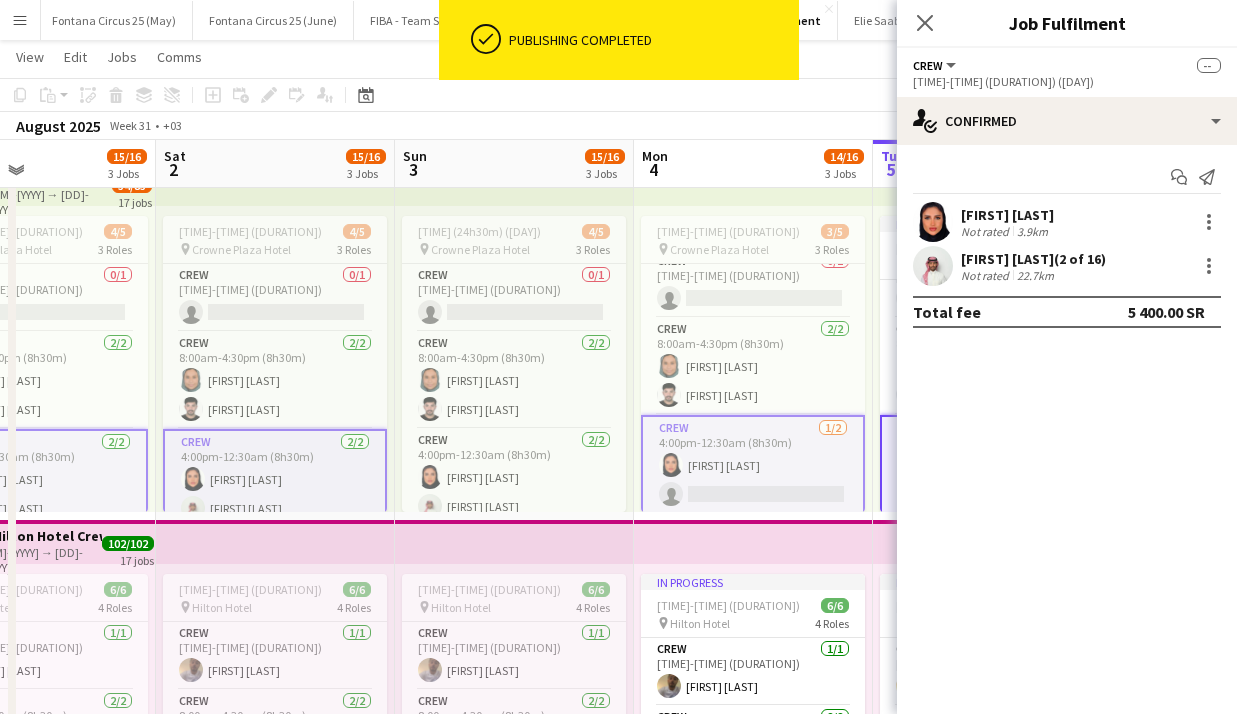 click on "Crew   2/2   [TIME]-[TIME] ([DURATION])
[FIRST] [LAST]" at bounding box center [275, 479] 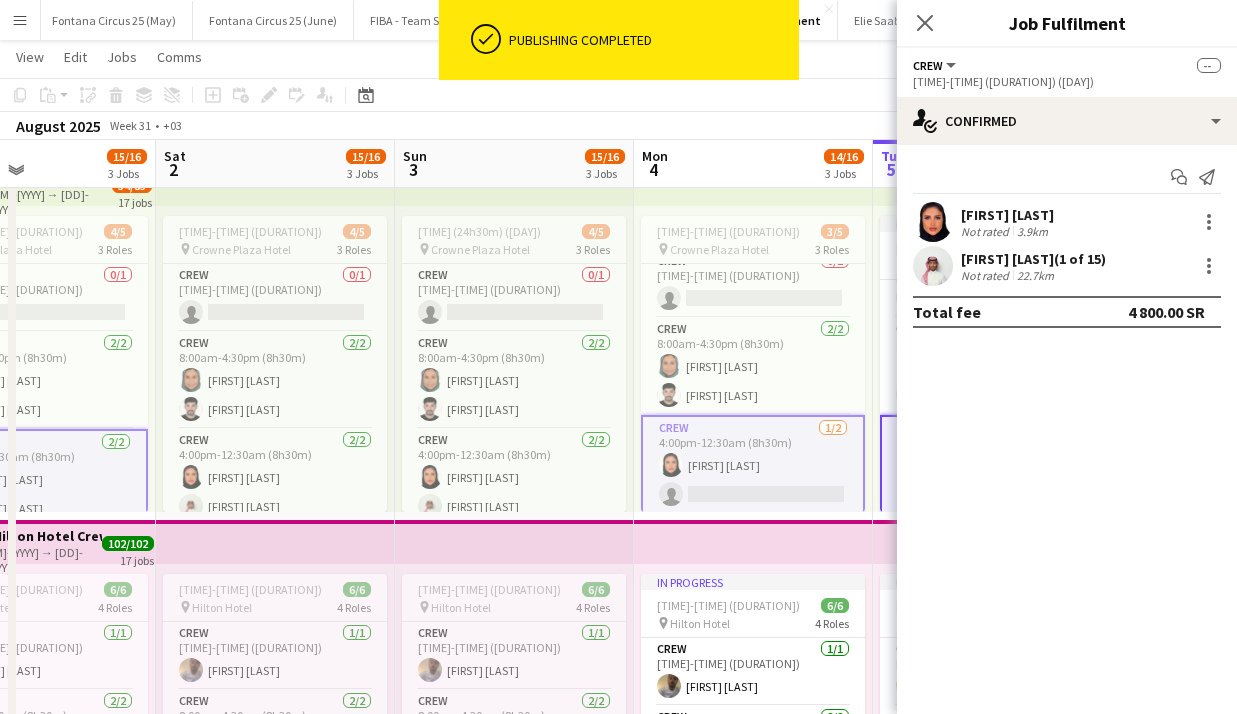 click on "Crew   2/2   [TIME]-[TIME] ([DURATION])
[FIRST] [LAST]" at bounding box center [36, 479] 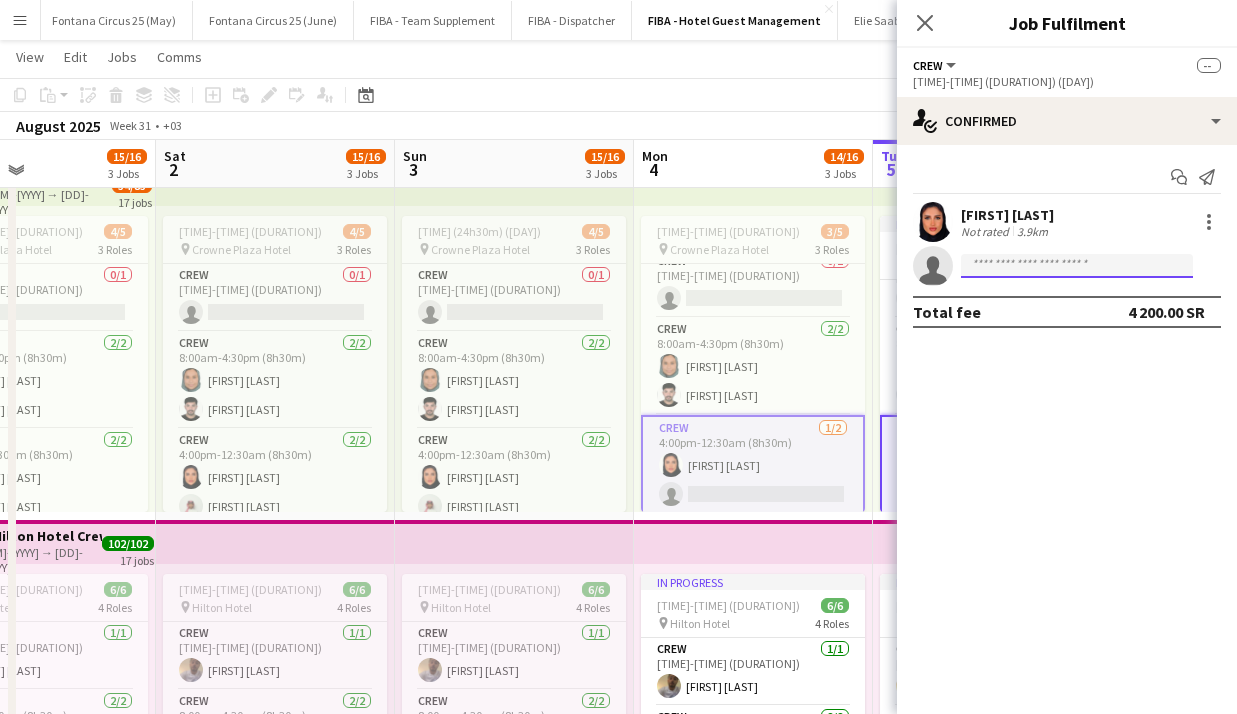 click 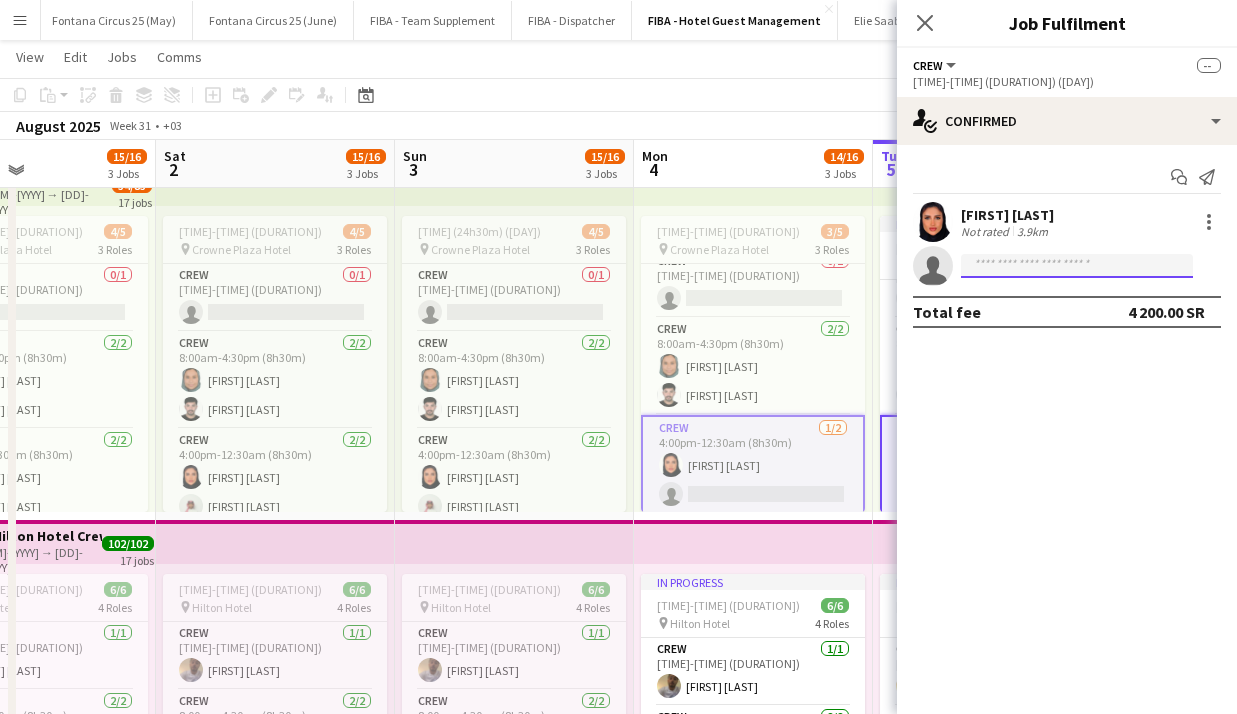 paste on "*********" 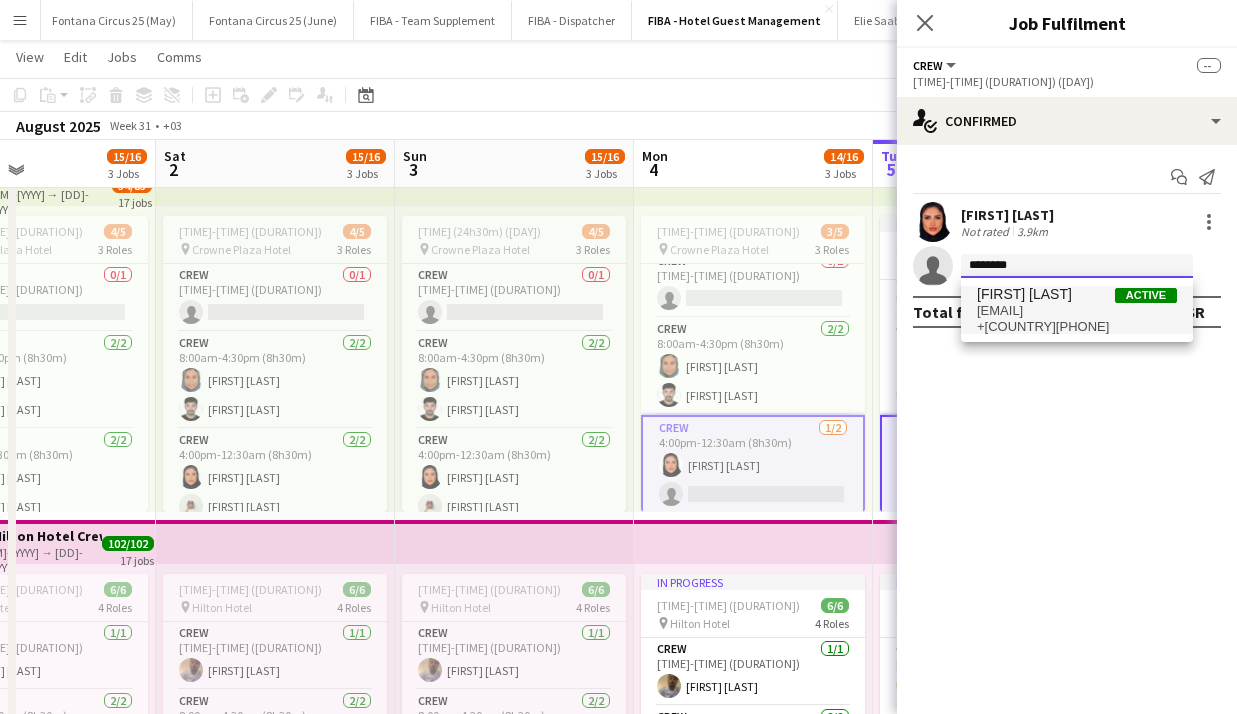 type on "********" 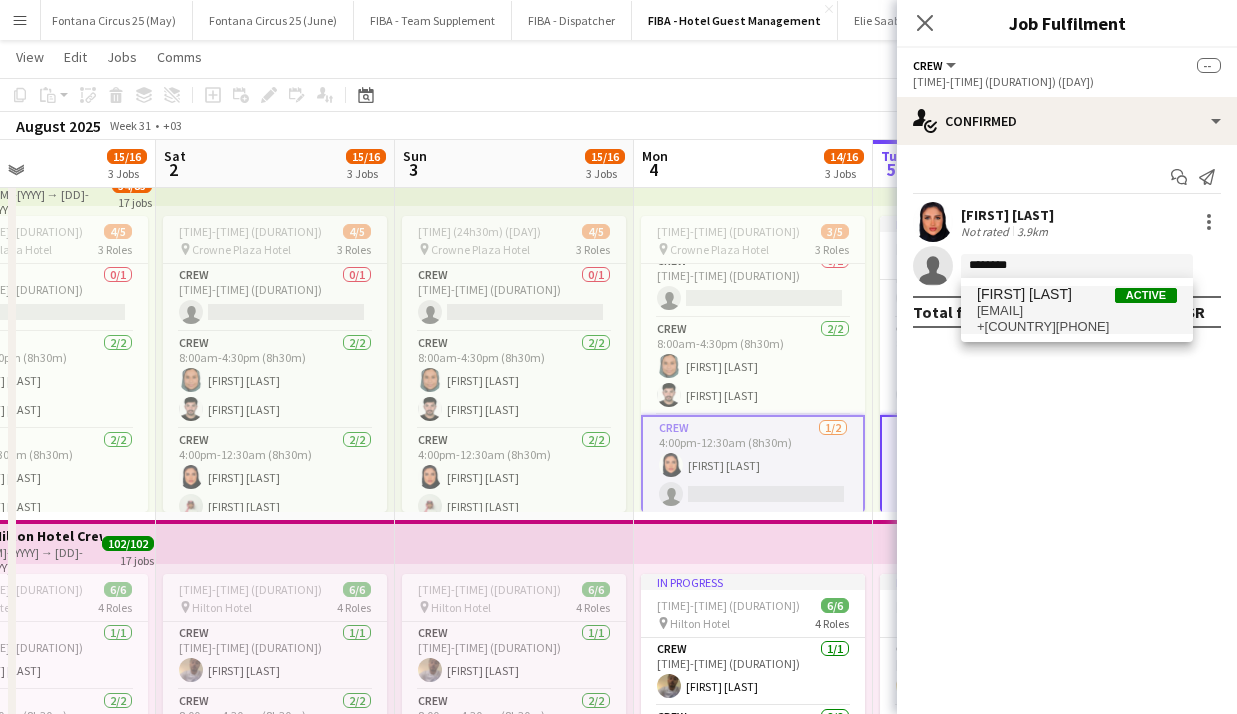 click on "[EMAIL]" at bounding box center [1077, 311] 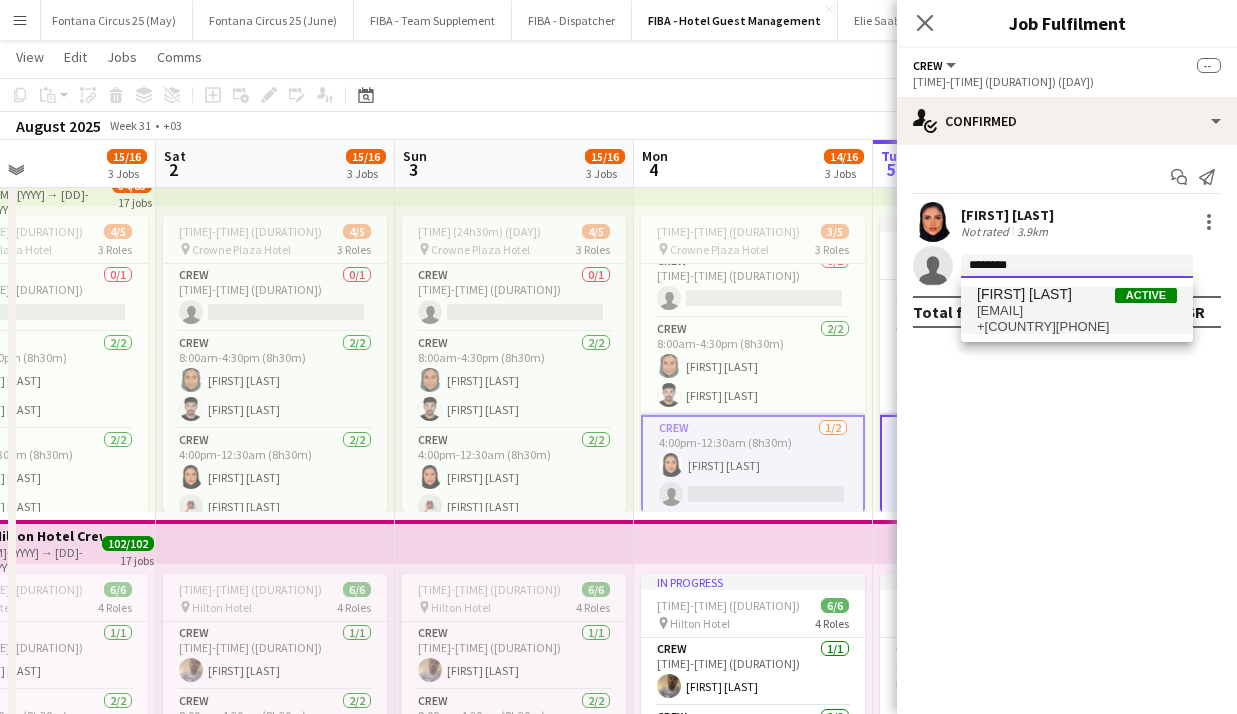 type 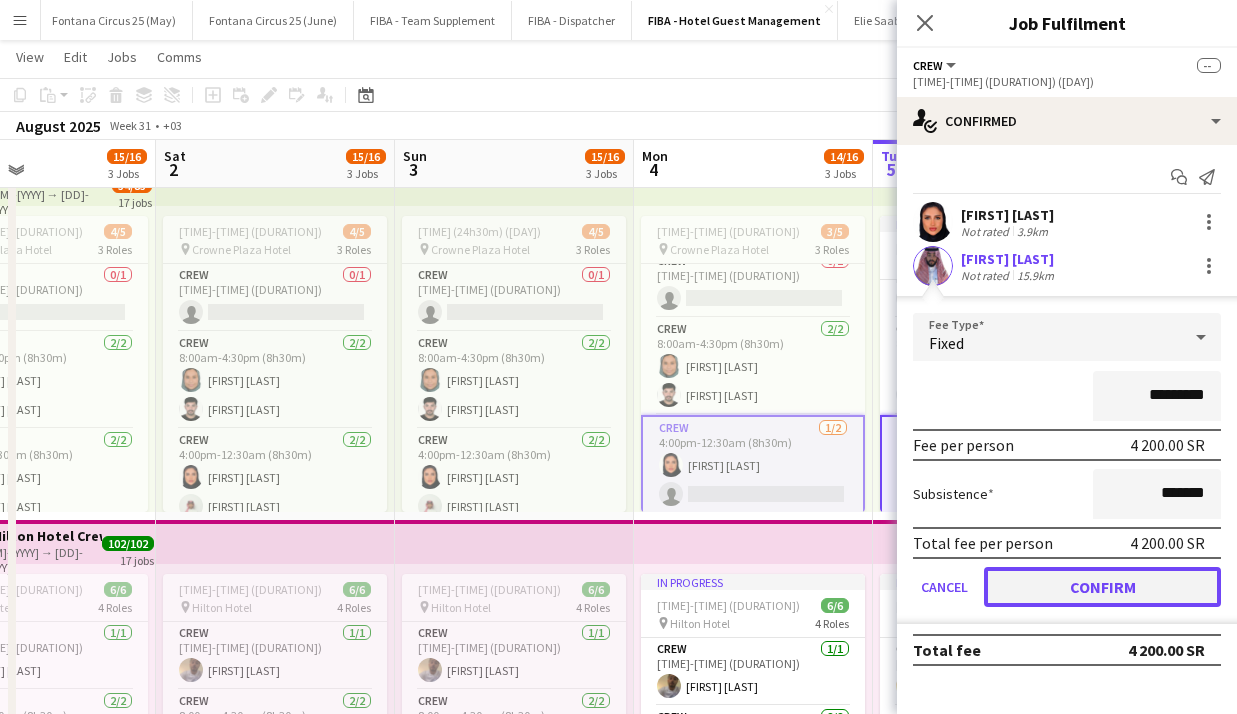 click on "Confirm" at bounding box center [1102, 587] 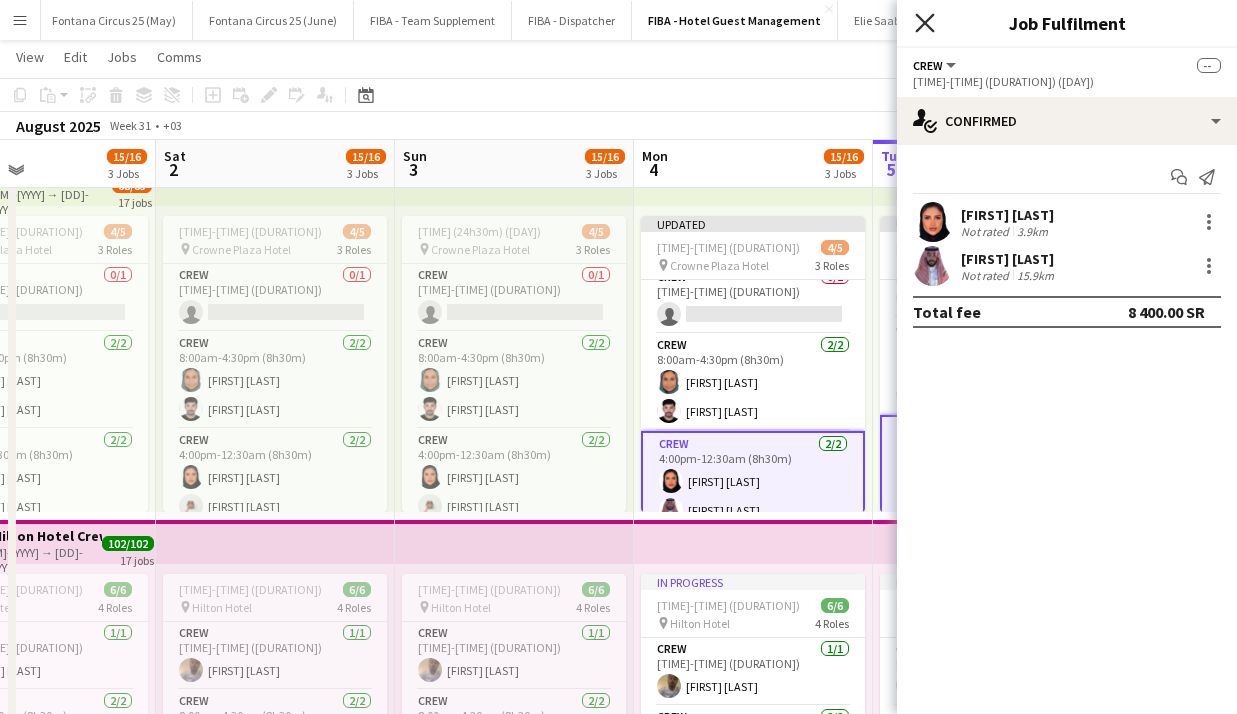 click on "Close pop-in" 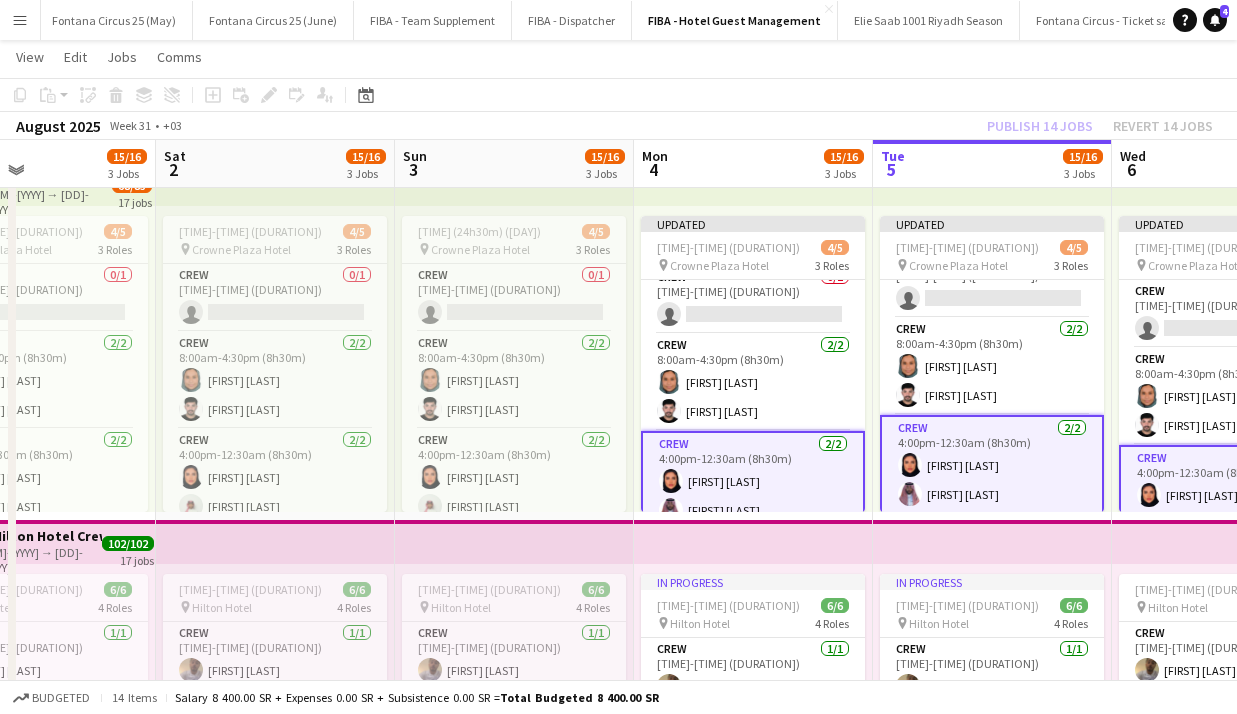 click on "Publish 14 jobs   Revert 14 jobs" 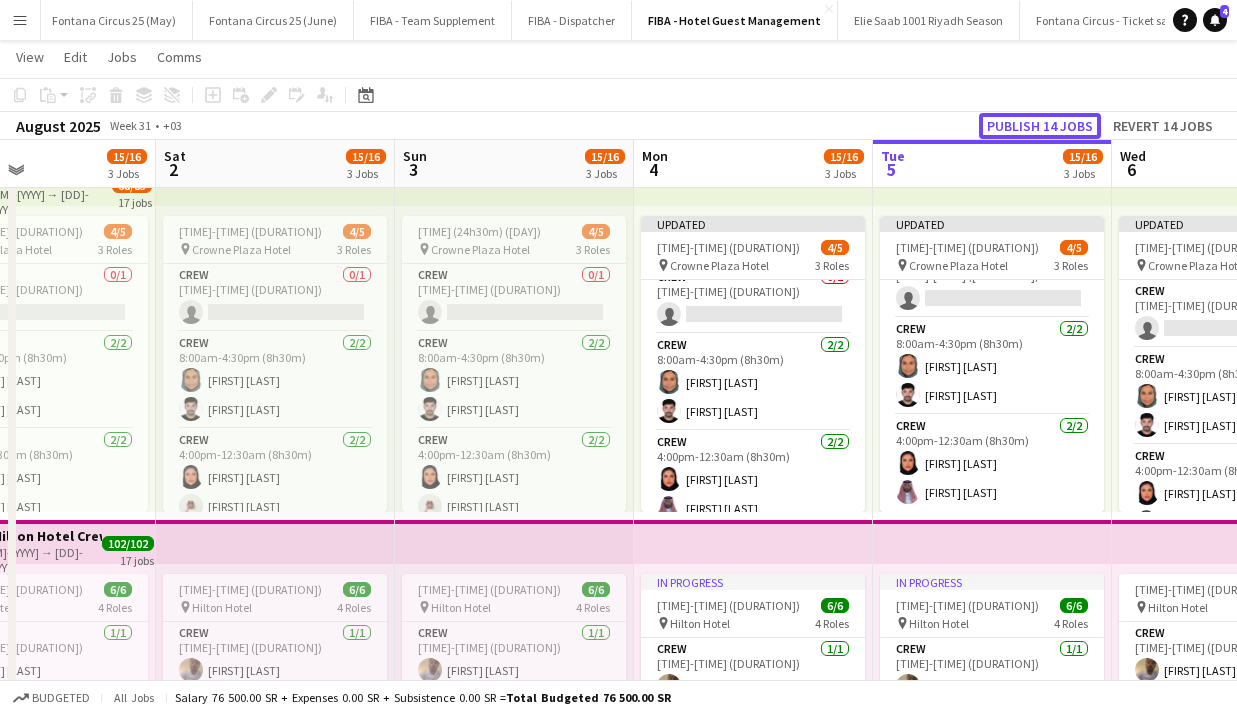 click on "Publish 14 jobs" 